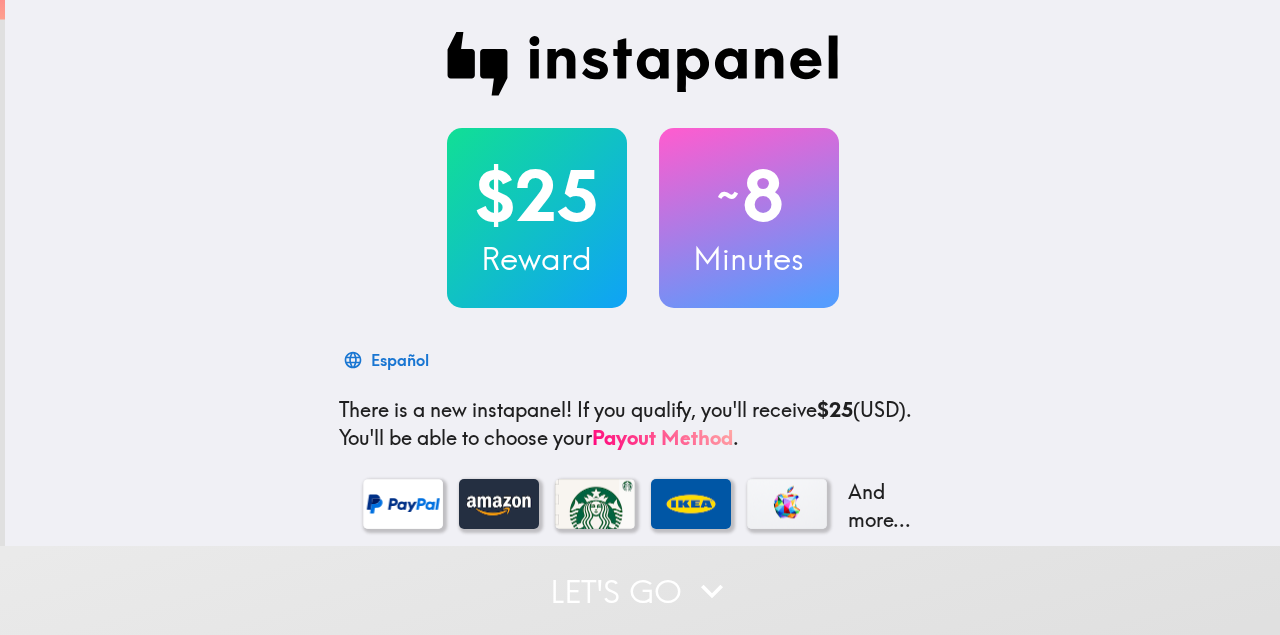 scroll, scrollTop: 0, scrollLeft: 0, axis: both 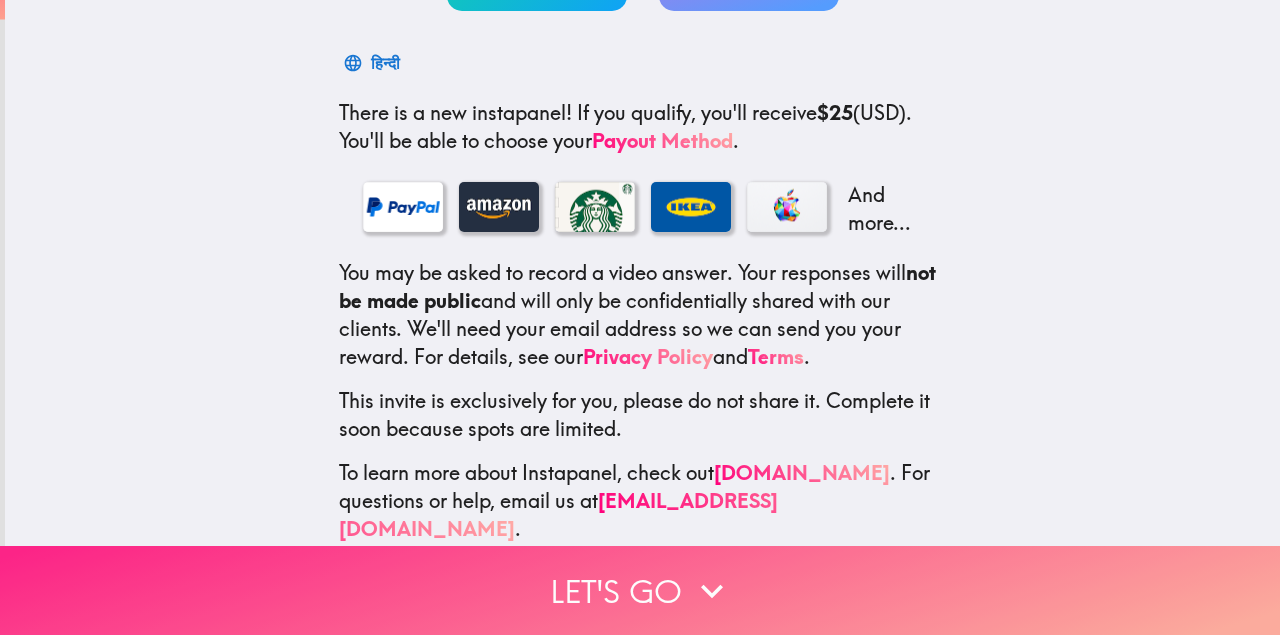 click on "Let's go" at bounding box center [640, 590] 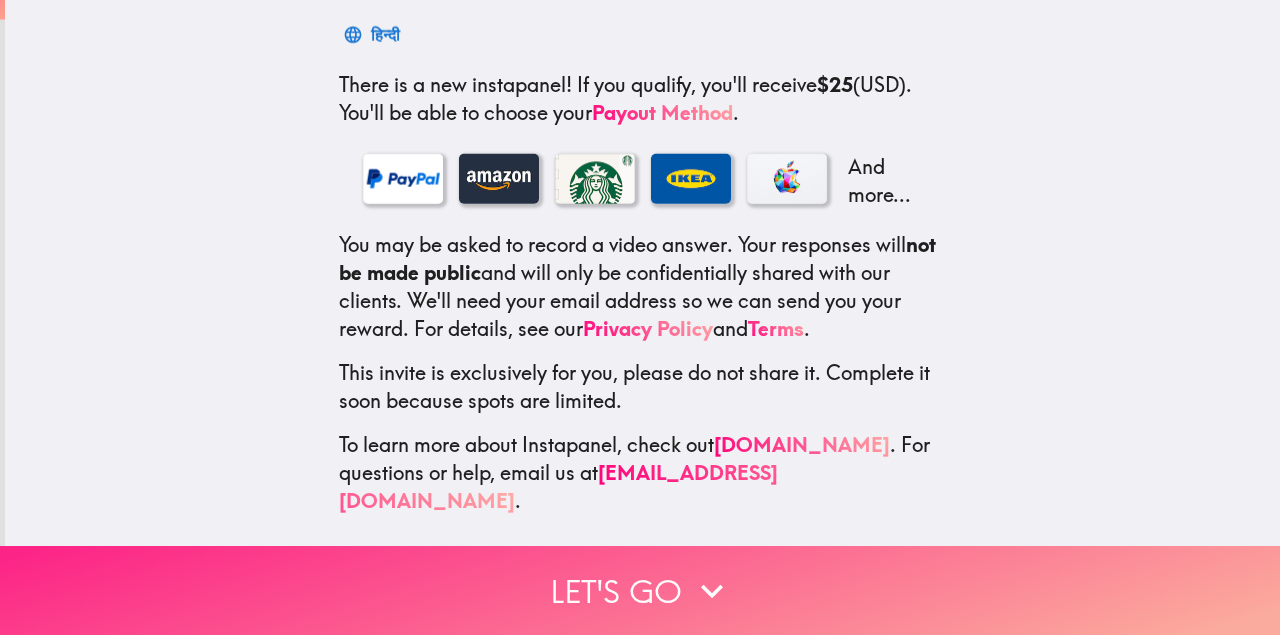 scroll, scrollTop: 0, scrollLeft: 0, axis: both 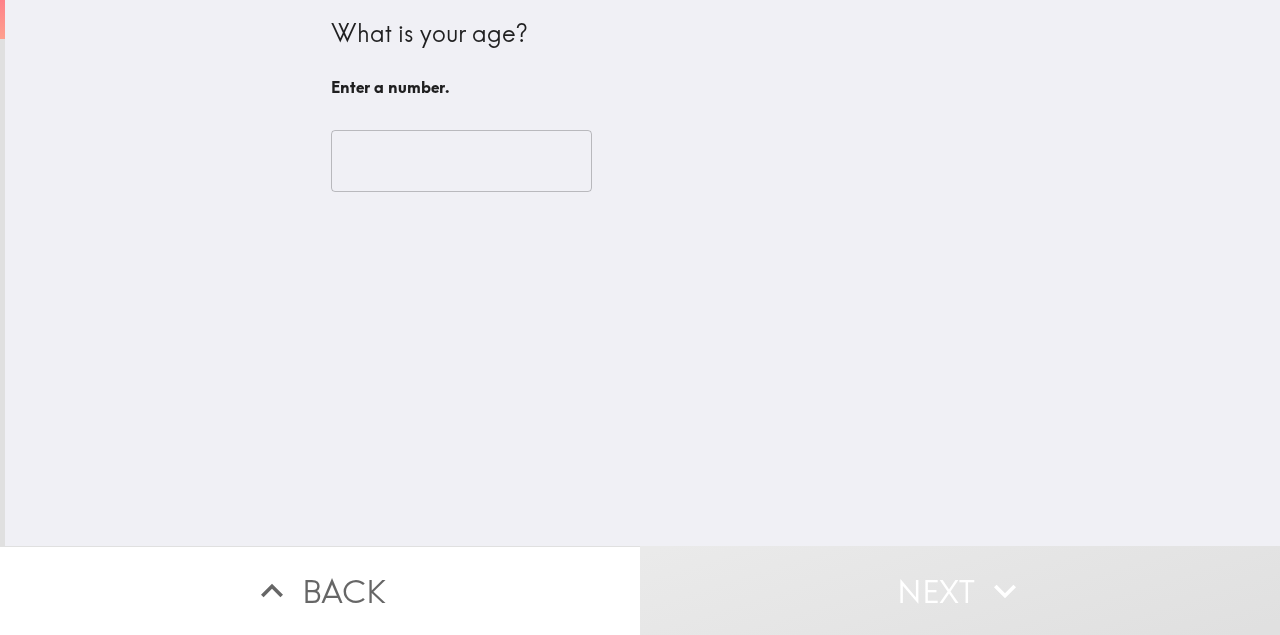 click at bounding box center (461, 161) 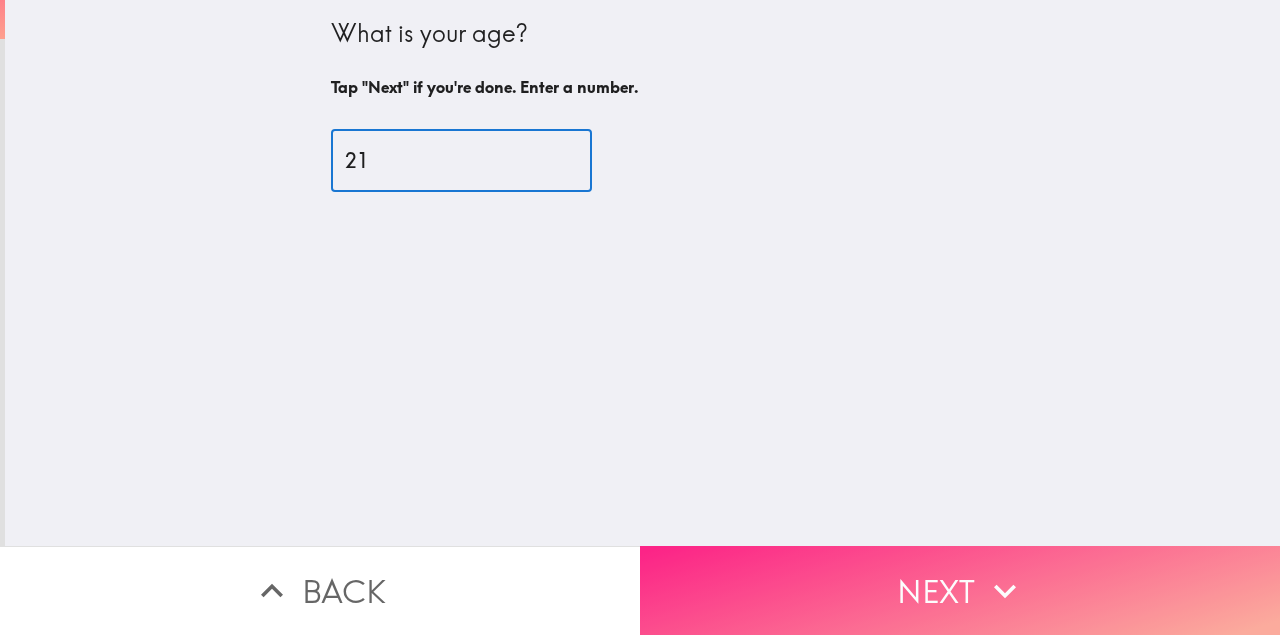 type on "21" 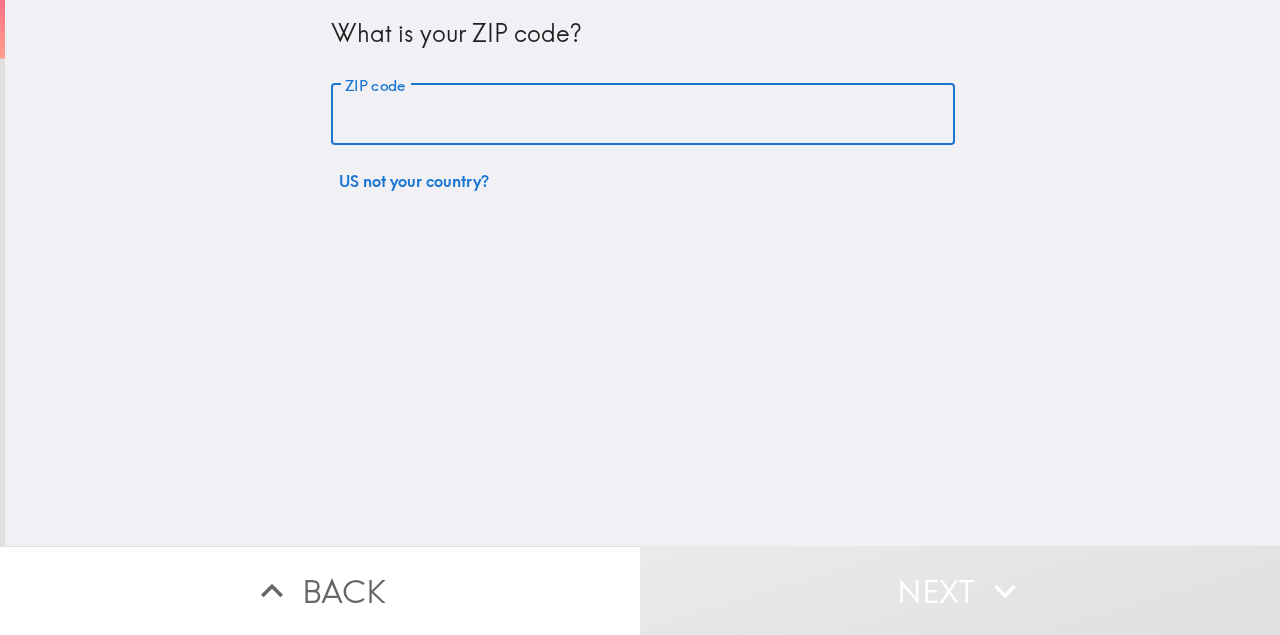 click on "ZIP code" at bounding box center [643, 115] 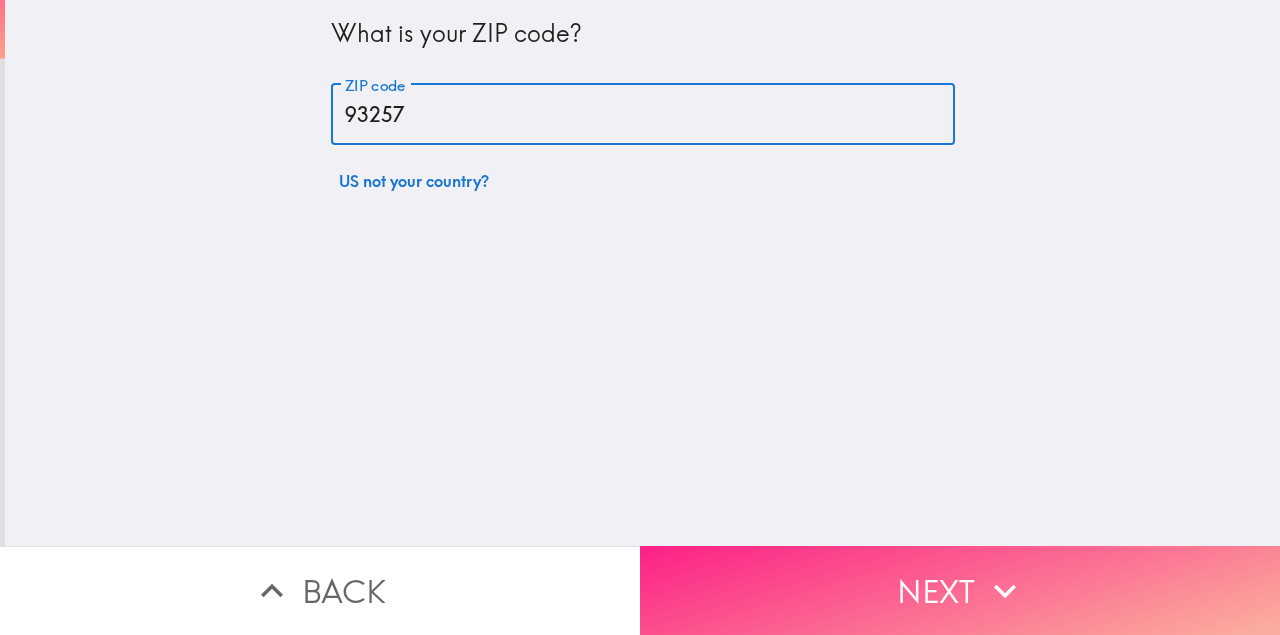 type on "93257" 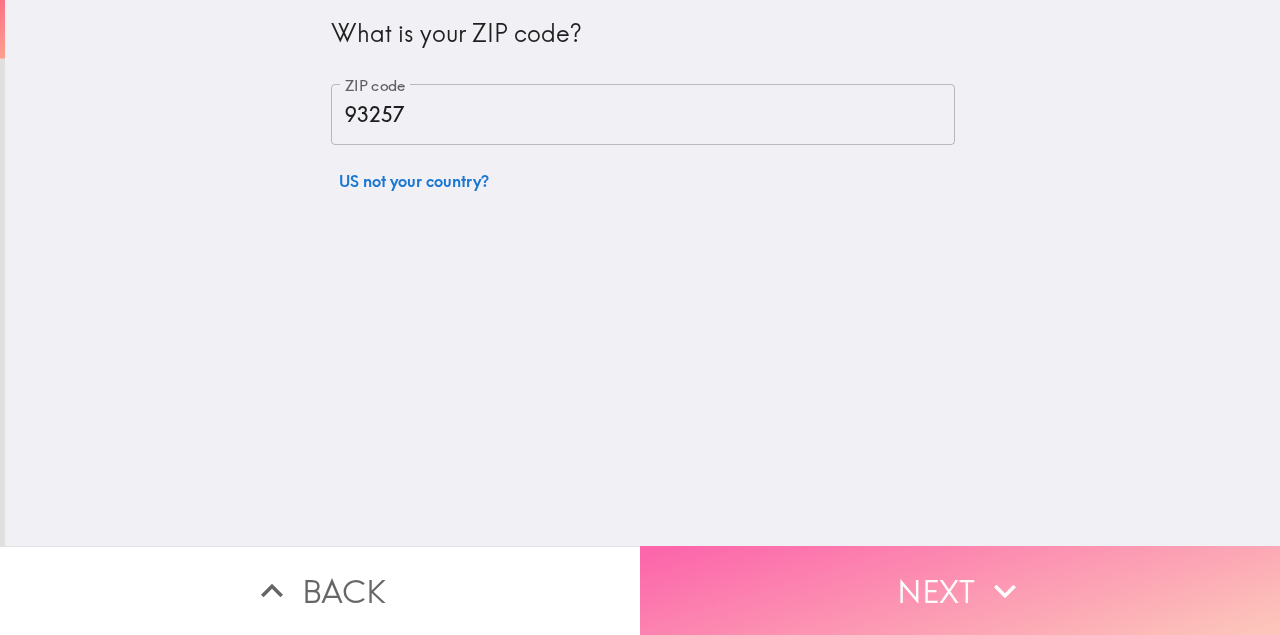click on "Next" at bounding box center [960, 590] 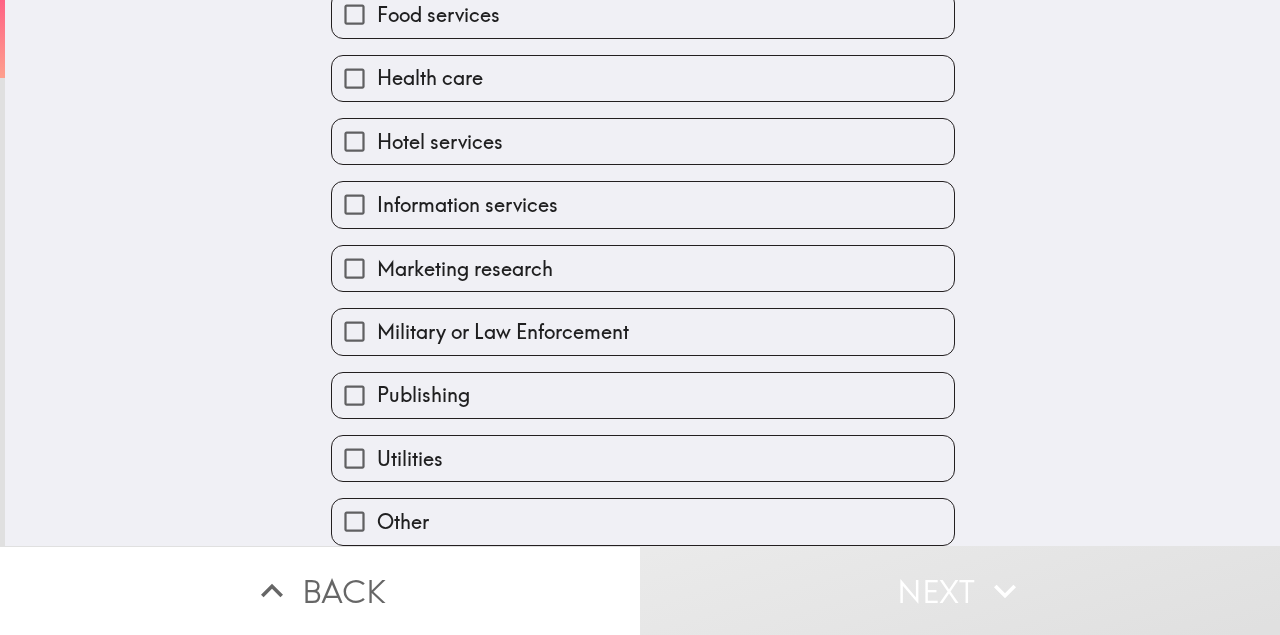 scroll, scrollTop: 602, scrollLeft: 0, axis: vertical 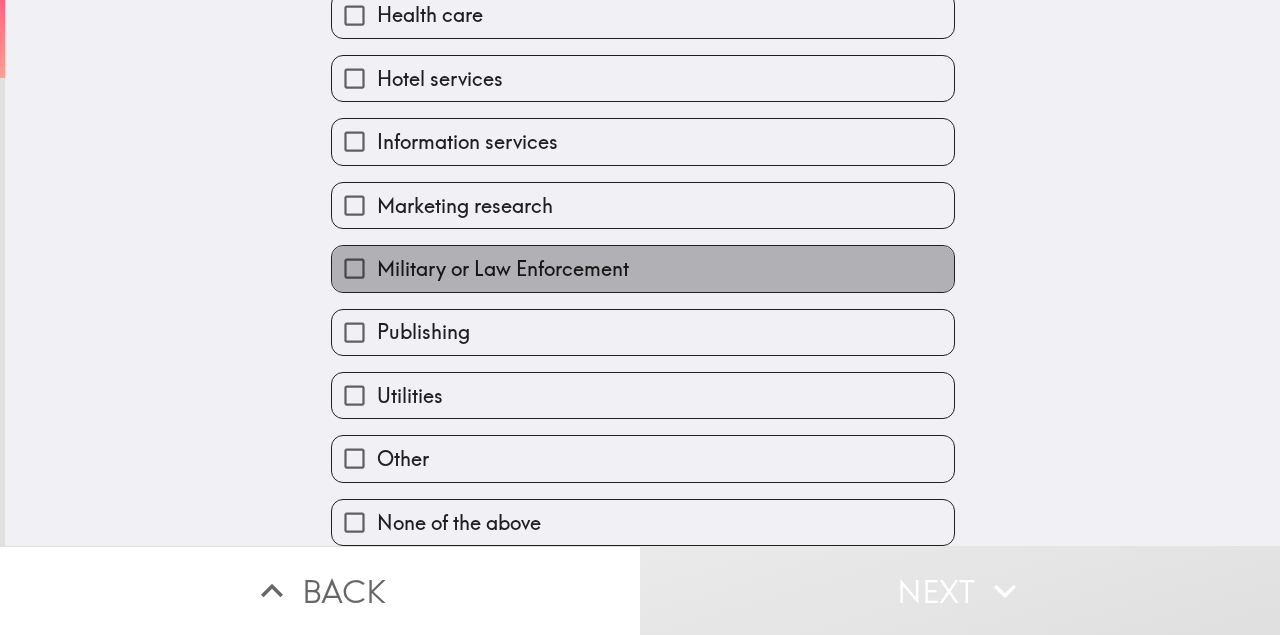 click on "Military or Law Enforcement" at bounding box center (503, 269) 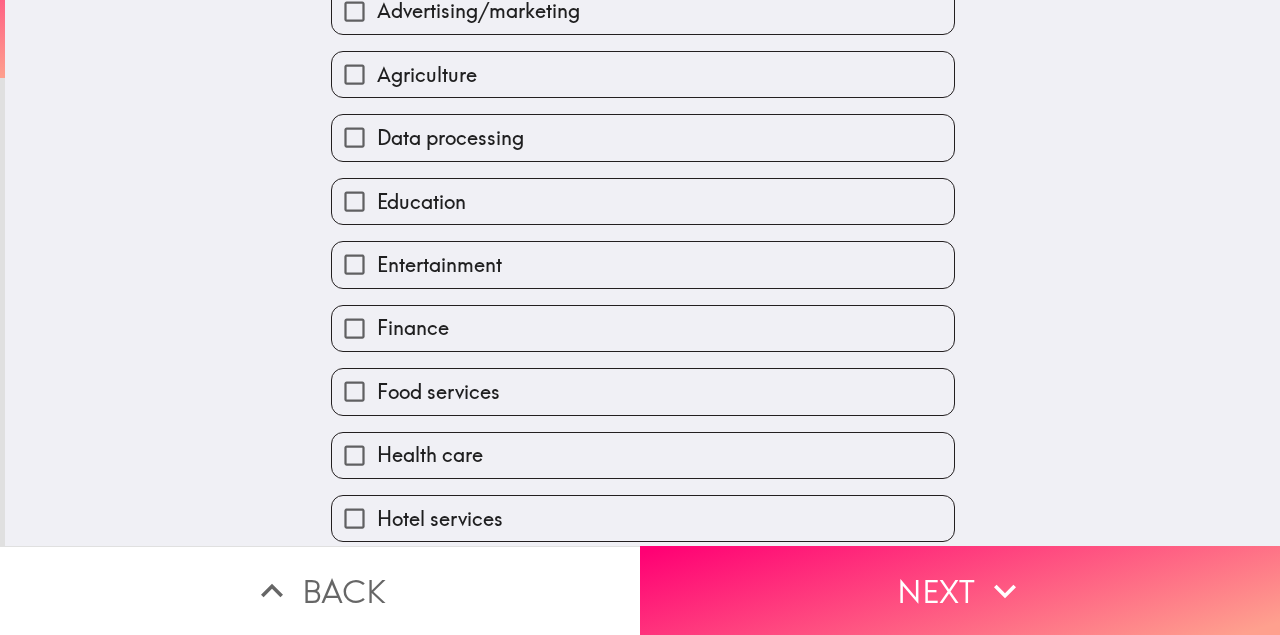 scroll, scrollTop: 146, scrollLeft: 0, axis: vertical 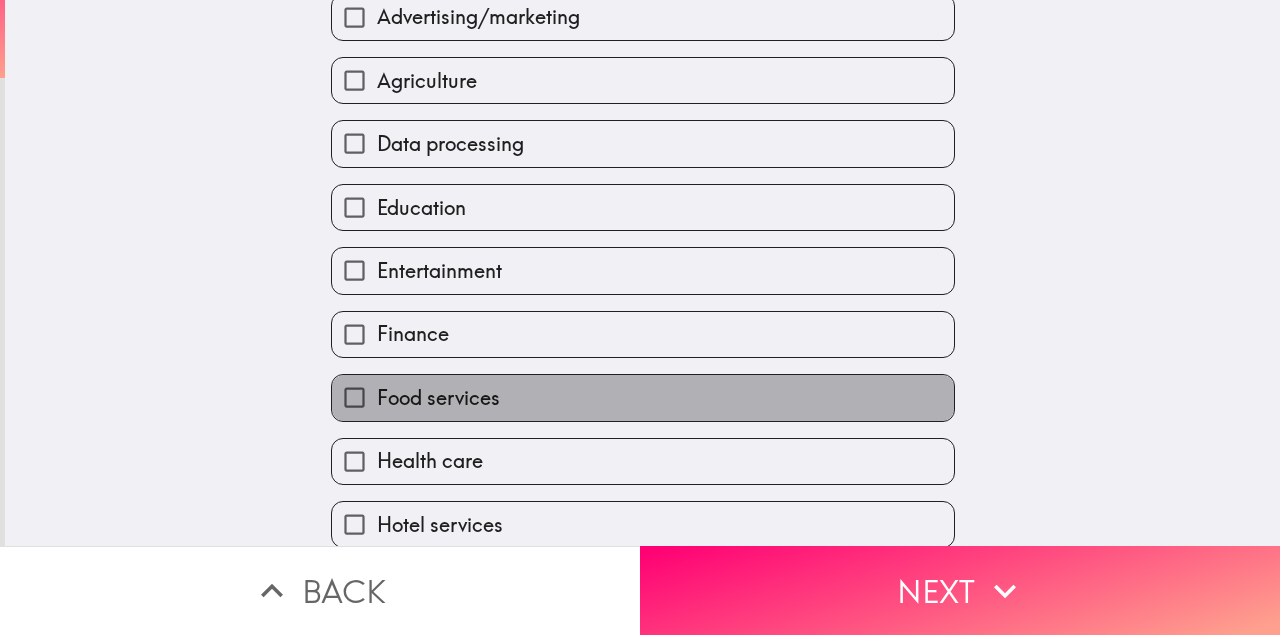 click on "Food services" at bounding box center [643, 397] 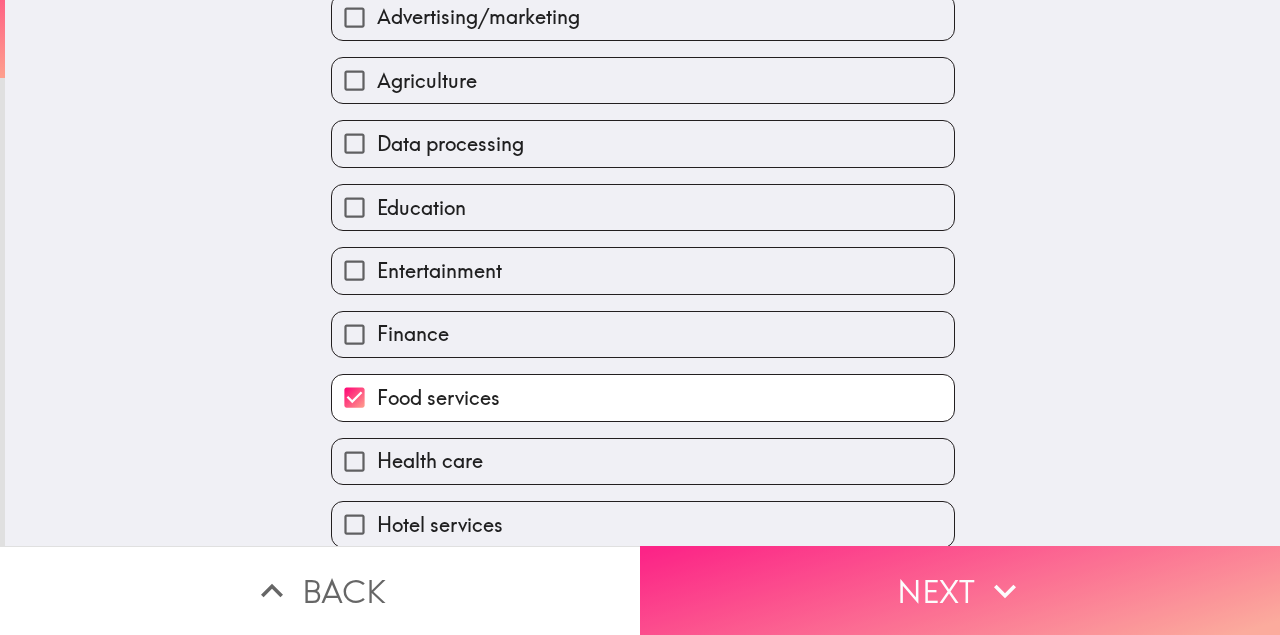 click on "Next" at bounding box center [960, 590] 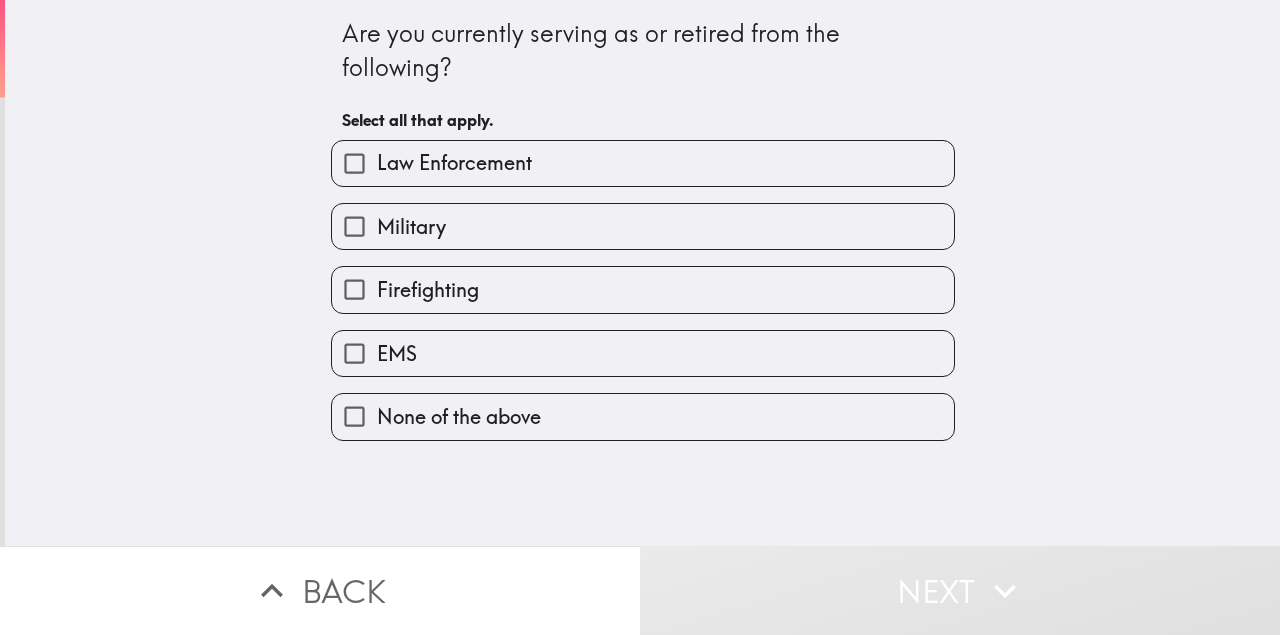 scroll, scrollTop: 0, scrollLeft: 0, axis: both 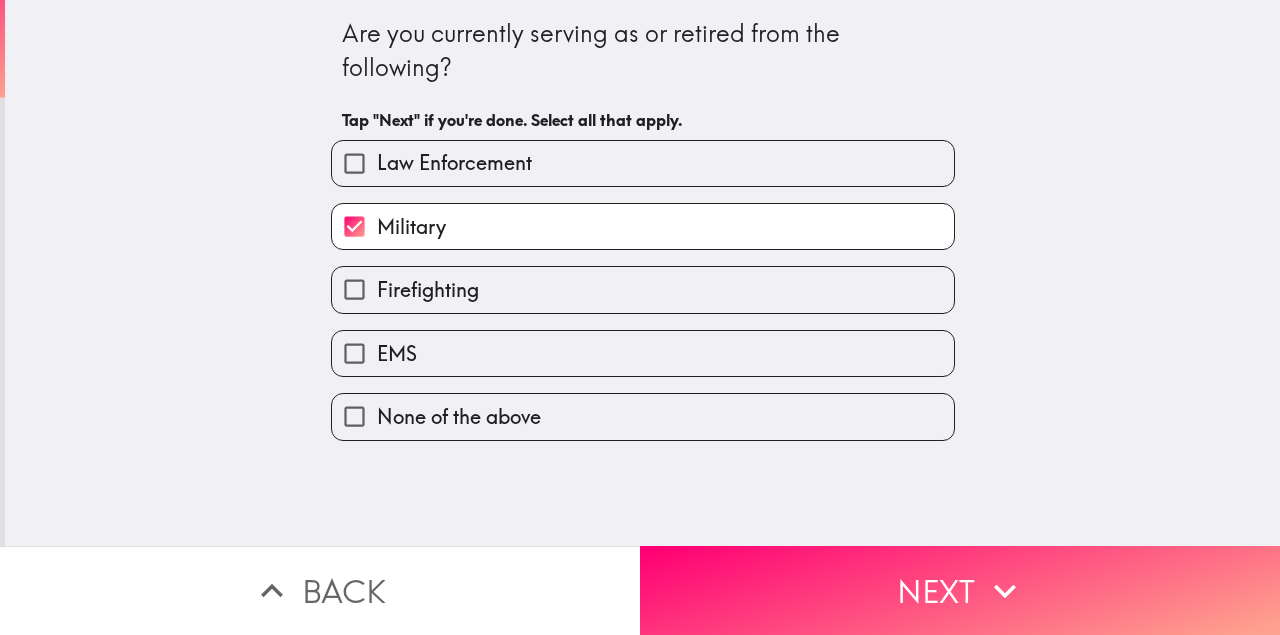 click on "Next" at bounding box center [960, 590] 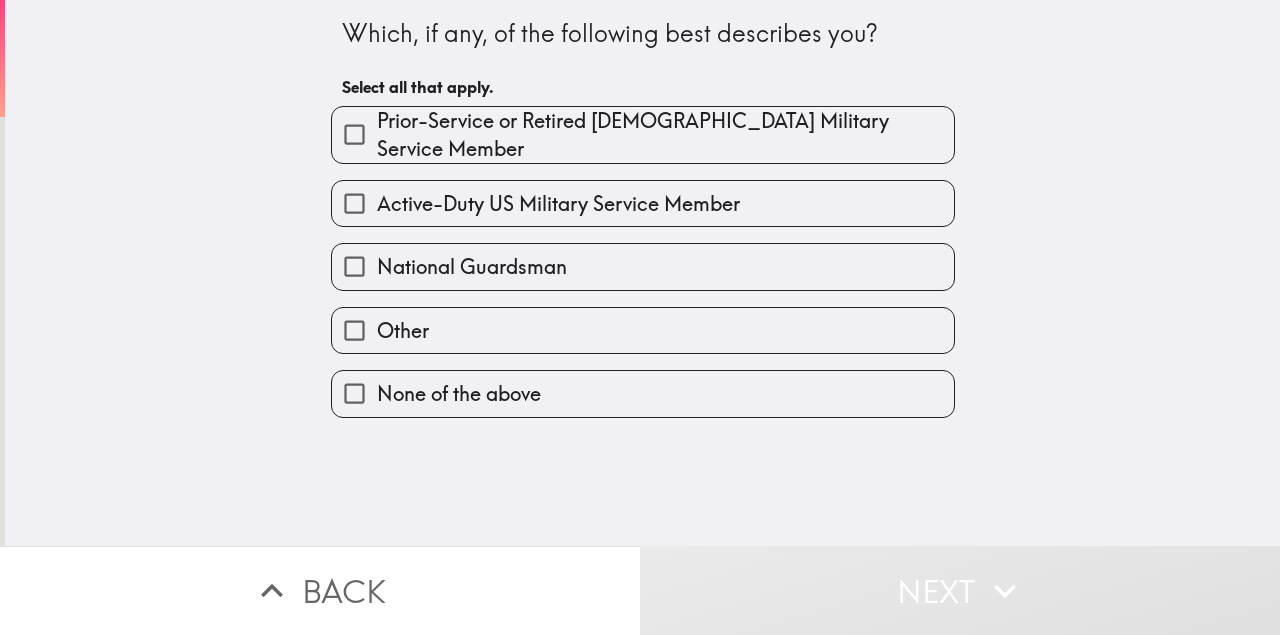 click on "Prior-Service or Retired [DEMOGRAPHIC_DATA] Military Service Member" at bounding box center (665, 135) 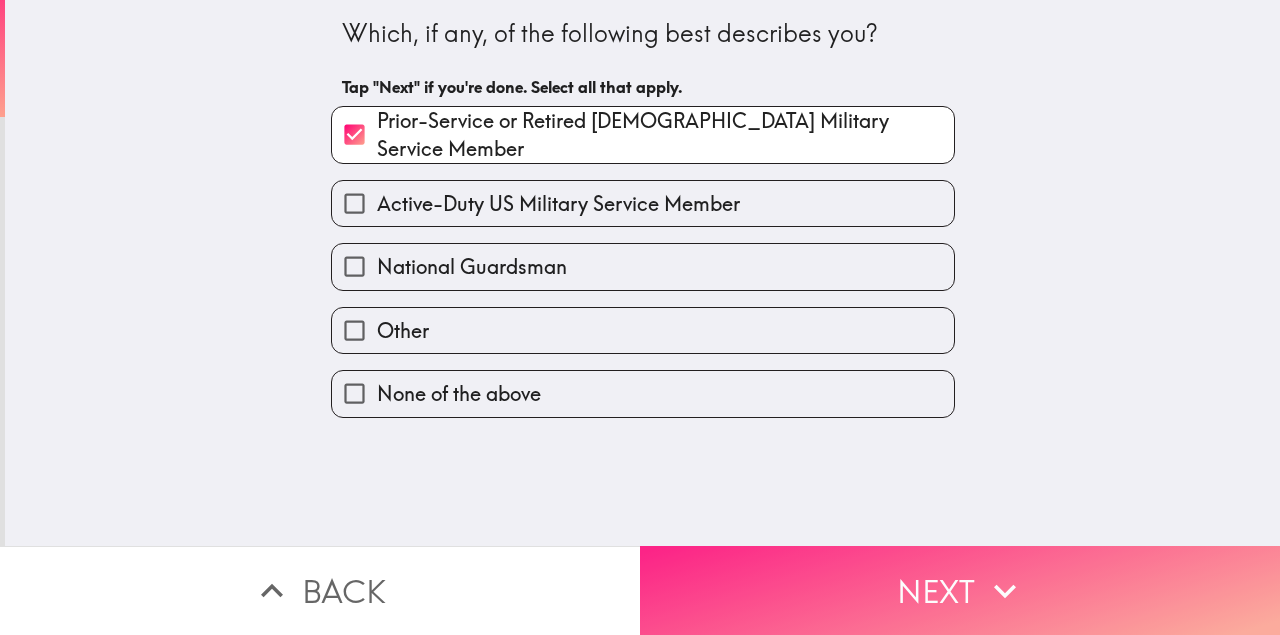 click on "Next" at bounding box center (960, 590) 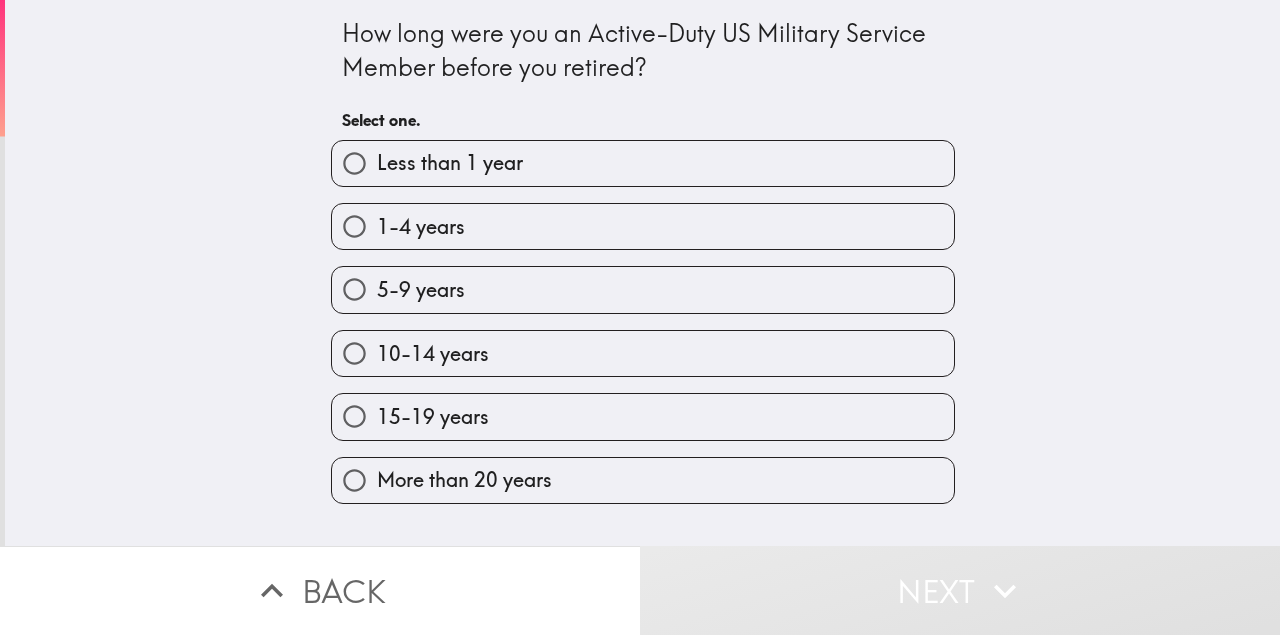 click on "1-4 years" at bounding box center (643, 226) 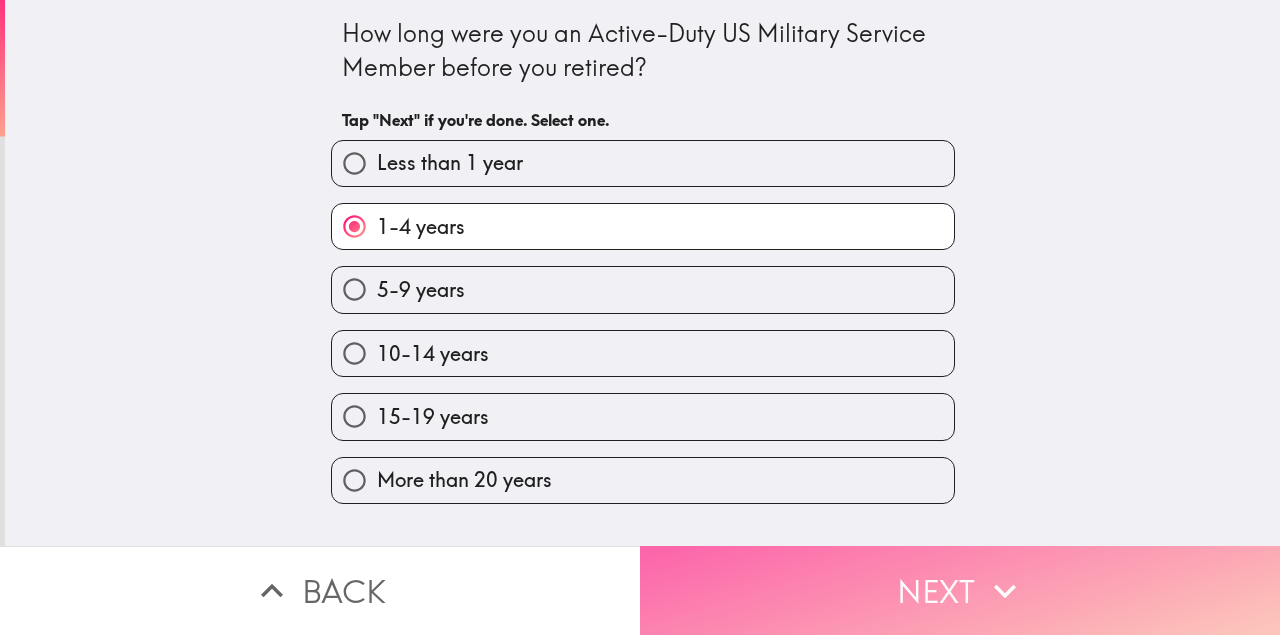 click on "Next" at bounding box center [960, 590] 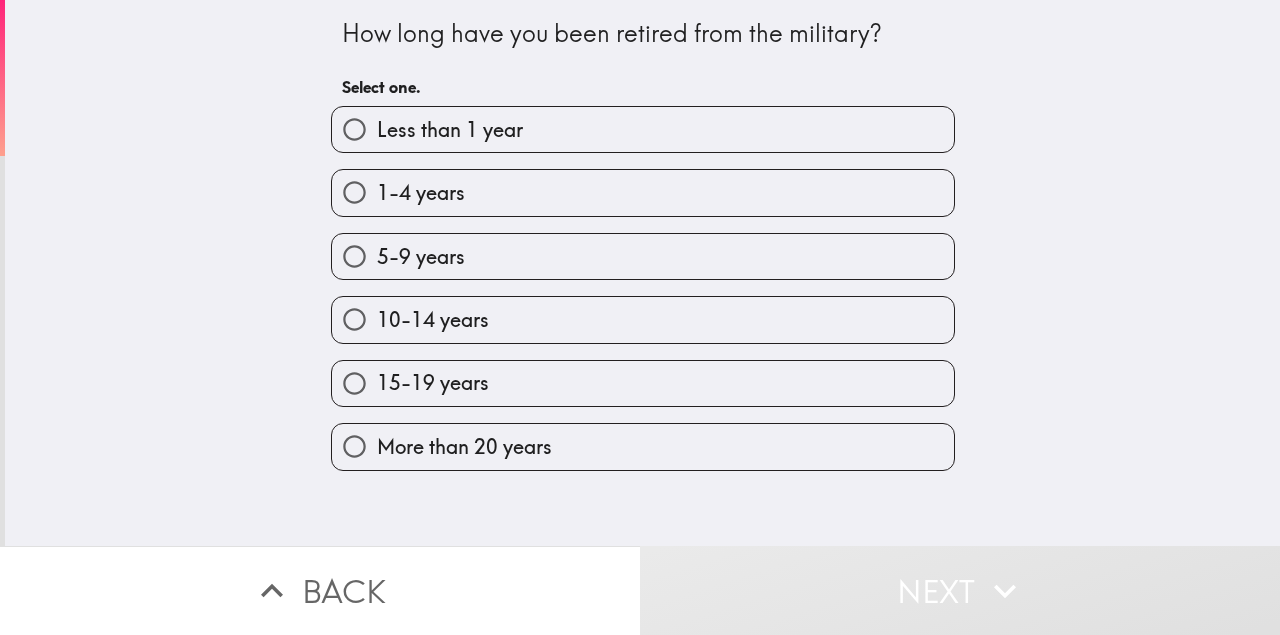 click on "Less than 1 year" at bounding box center [643, 129] 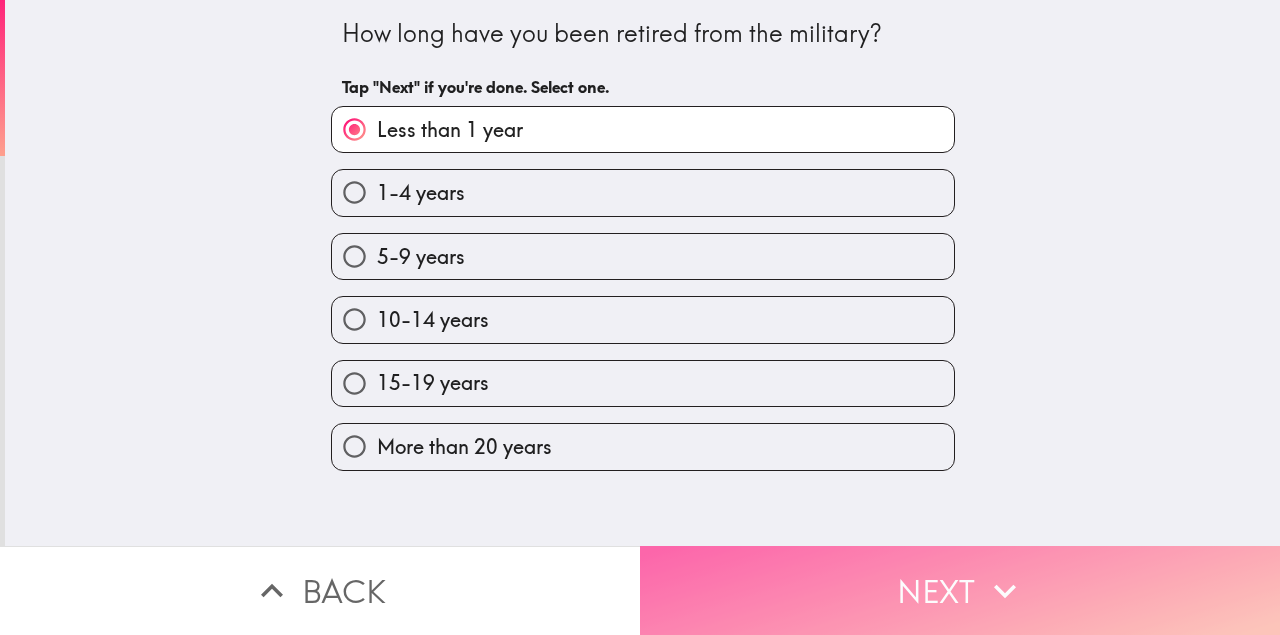 click on "Next" at bounding box center [960, 590] 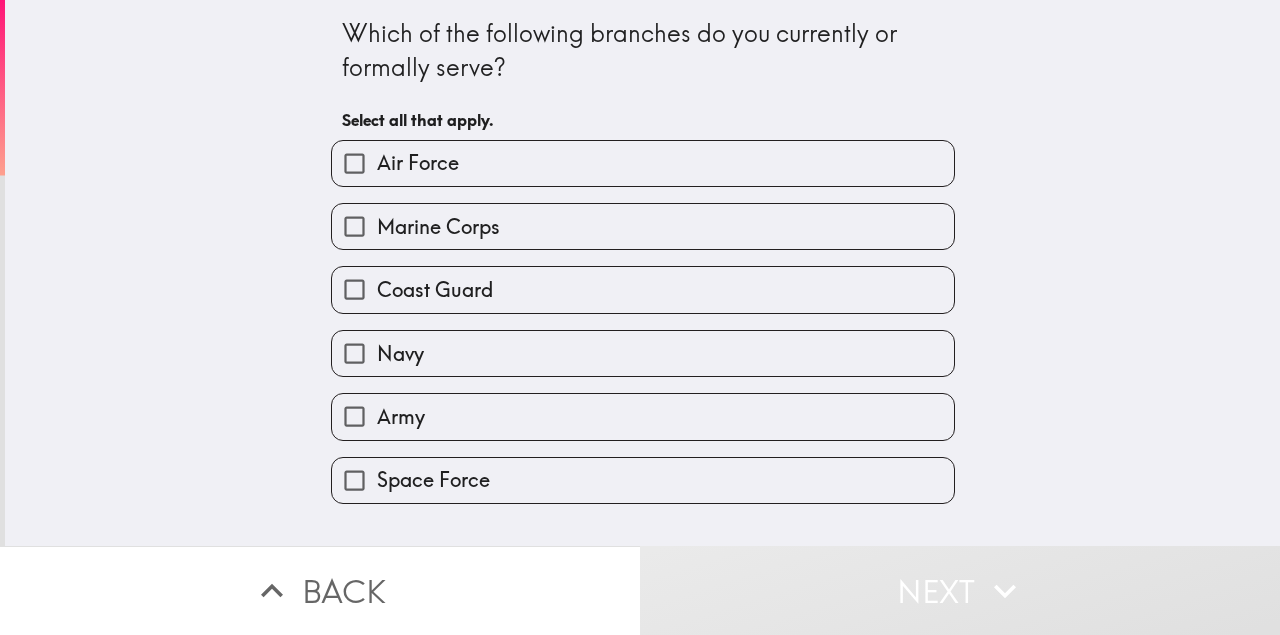 click on "Navy" at bounding box center (643, 353) 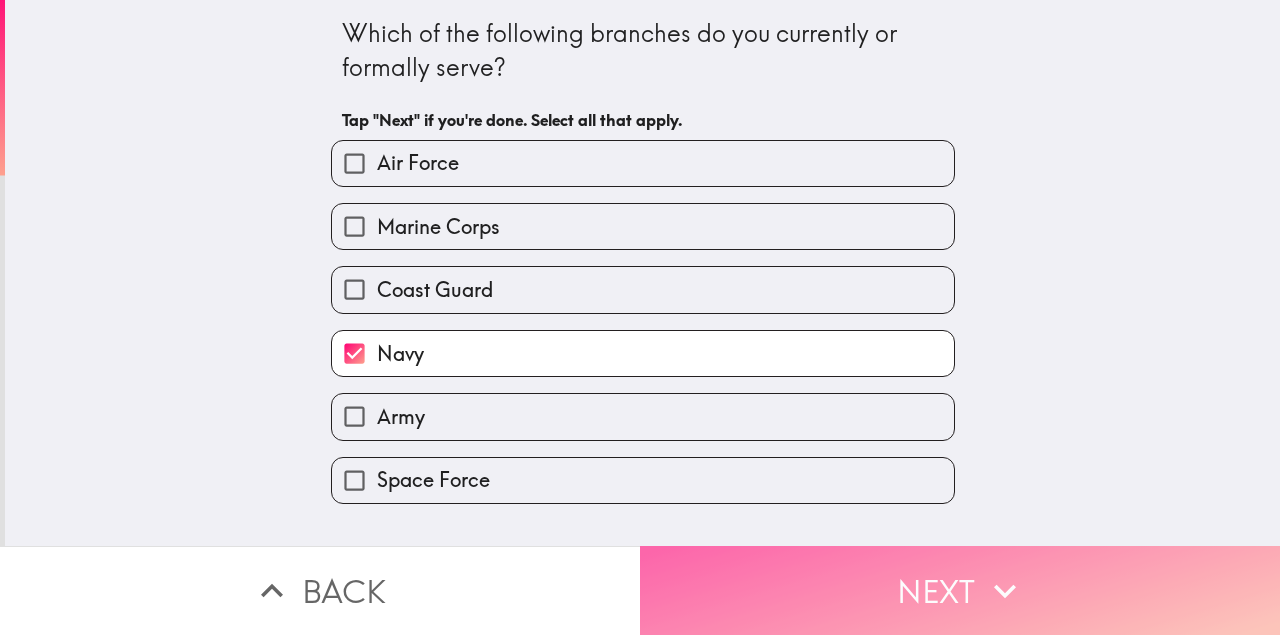 click on "Next" at bounding box center (960, 590) 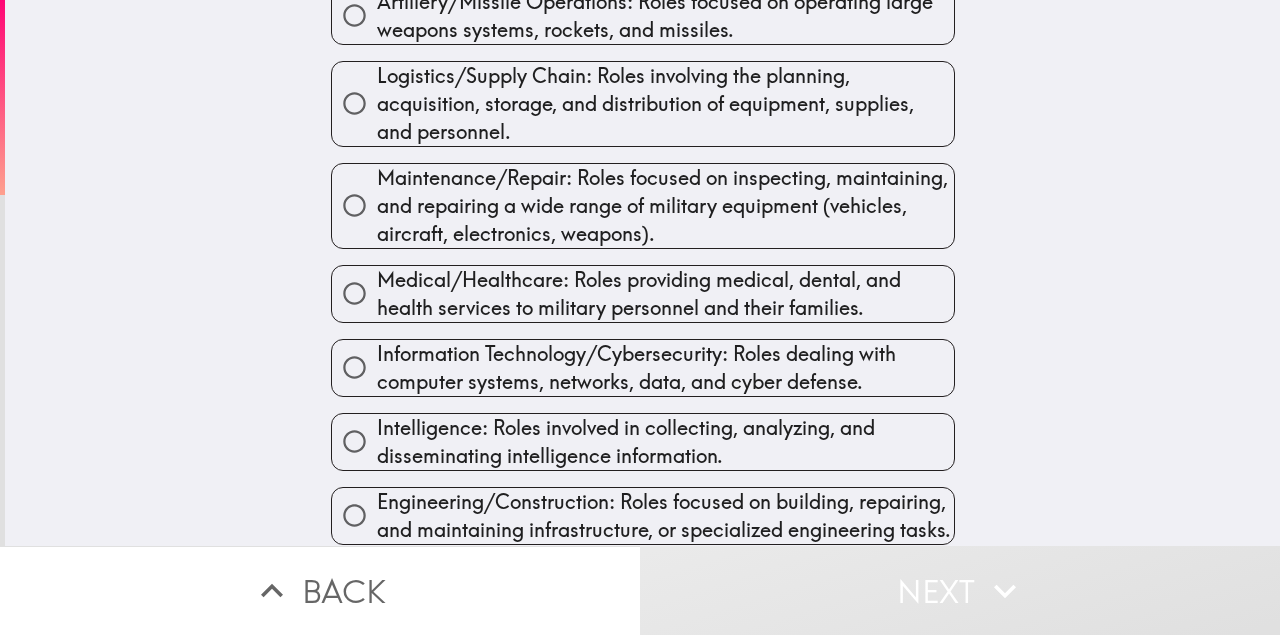 scroll, scrollTop: 608, scrollLeft: 0, axis: vertical 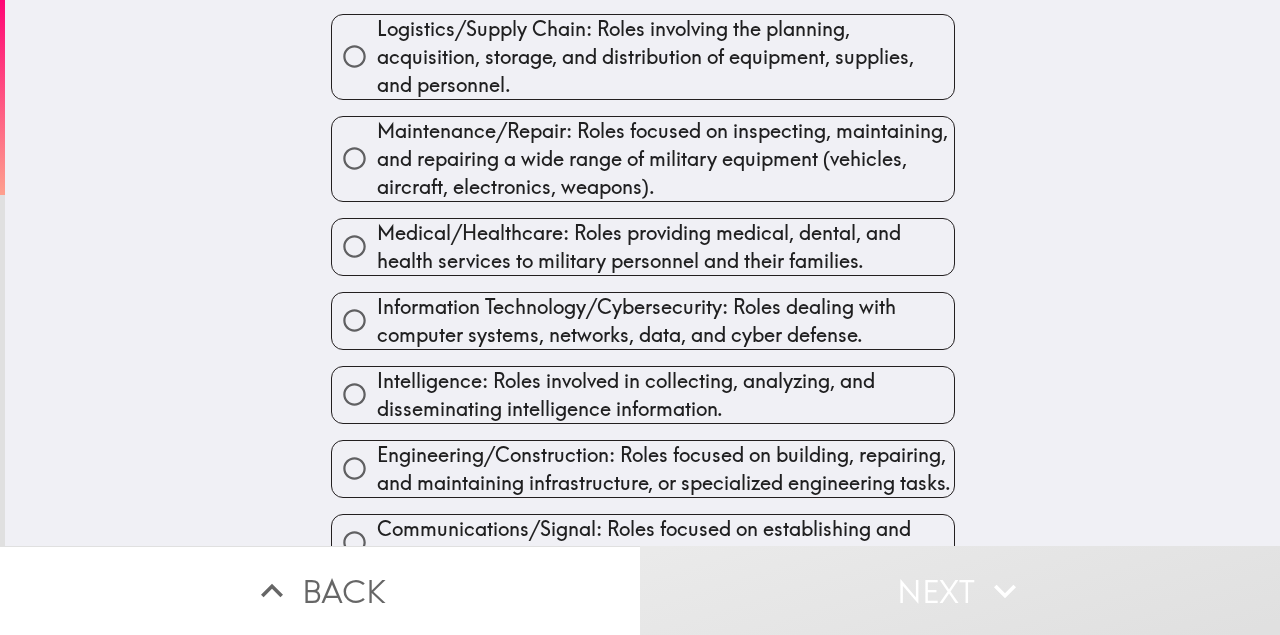 click on "Information Technology/Cybersecurity: Roles dealing with computer systems, networks, data, and cyber defense." at bounding box center (665, 321) 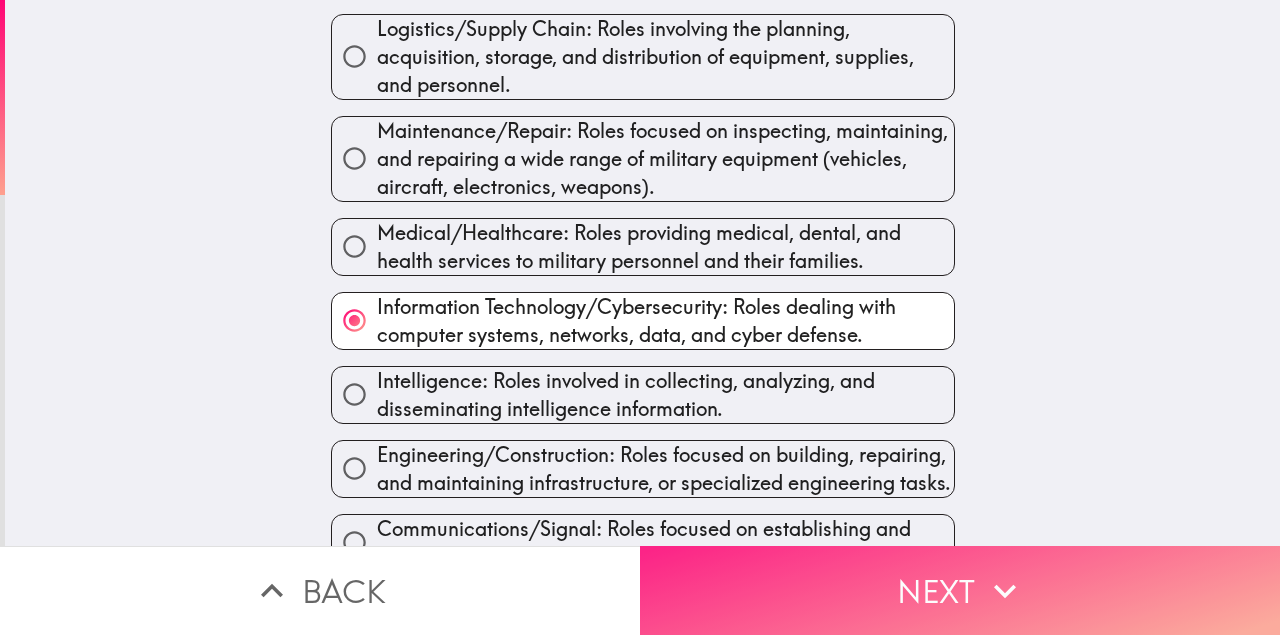 click on "Next" at bounding box center (960, 590) 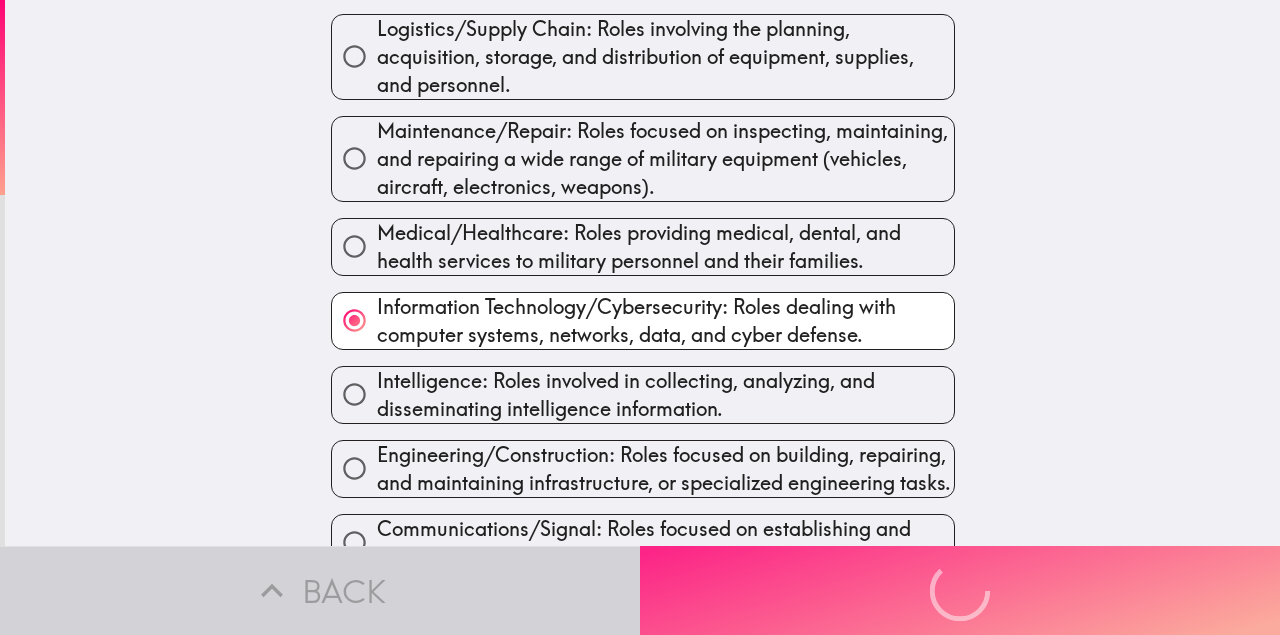 scroll, scrollTop: 50, scrollLeft: 0, axis: vertical 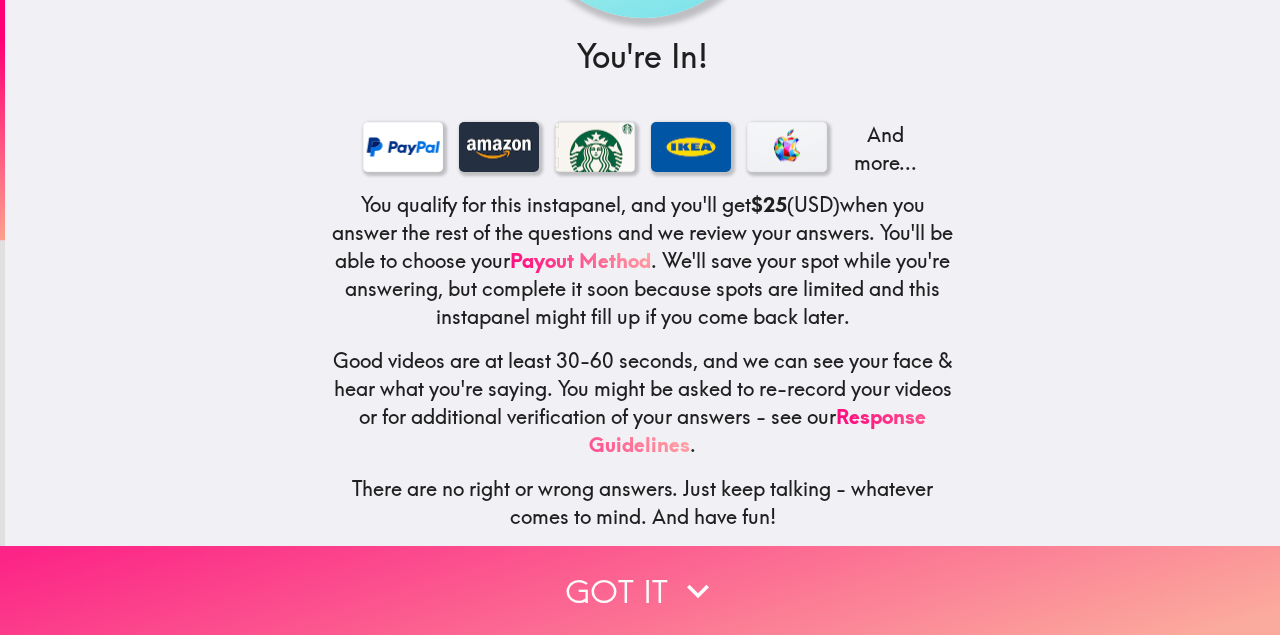 click on "Got it" at bounding box center (640, 590) 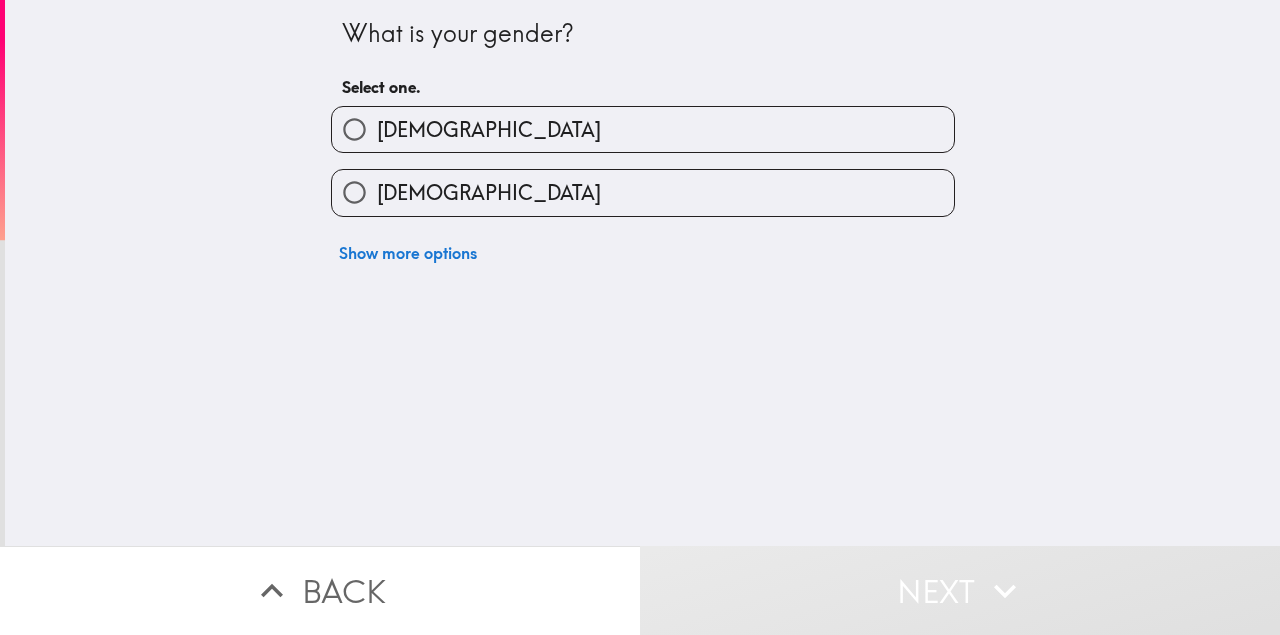 click on "[DEMOGRAPHIC_DATA]" at bounding box center (643, 129) 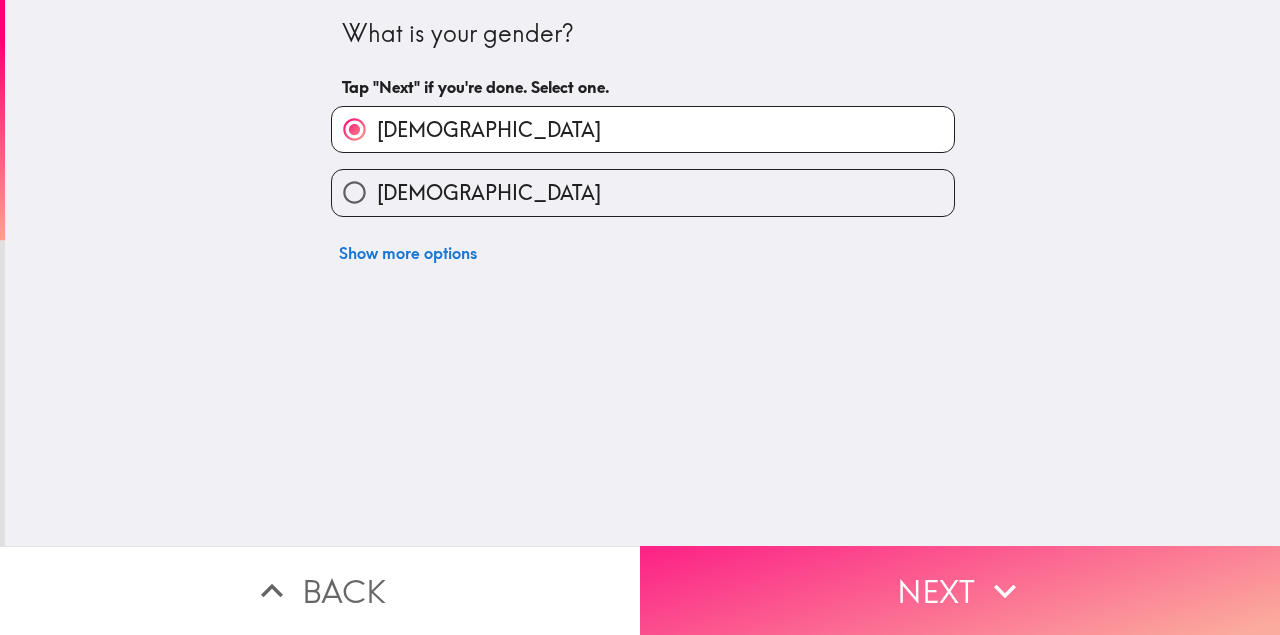 click on "Next" at bounding box center (960, 590) 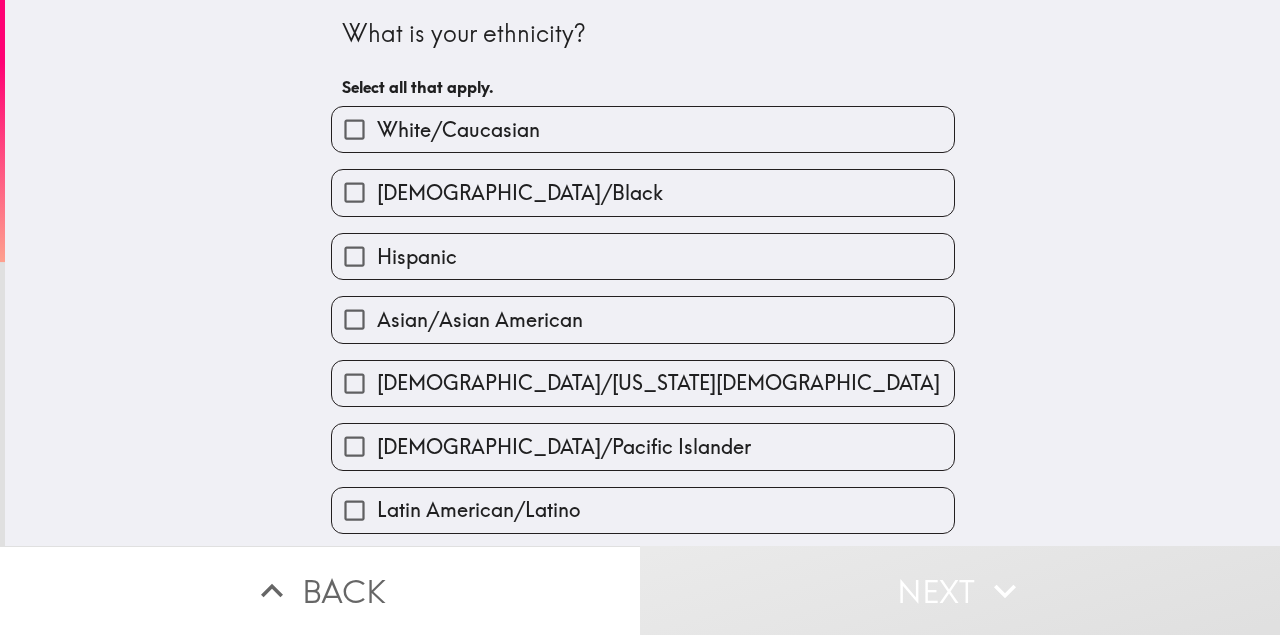 click on "White/Caucasian" at bounding box center (643, 129) 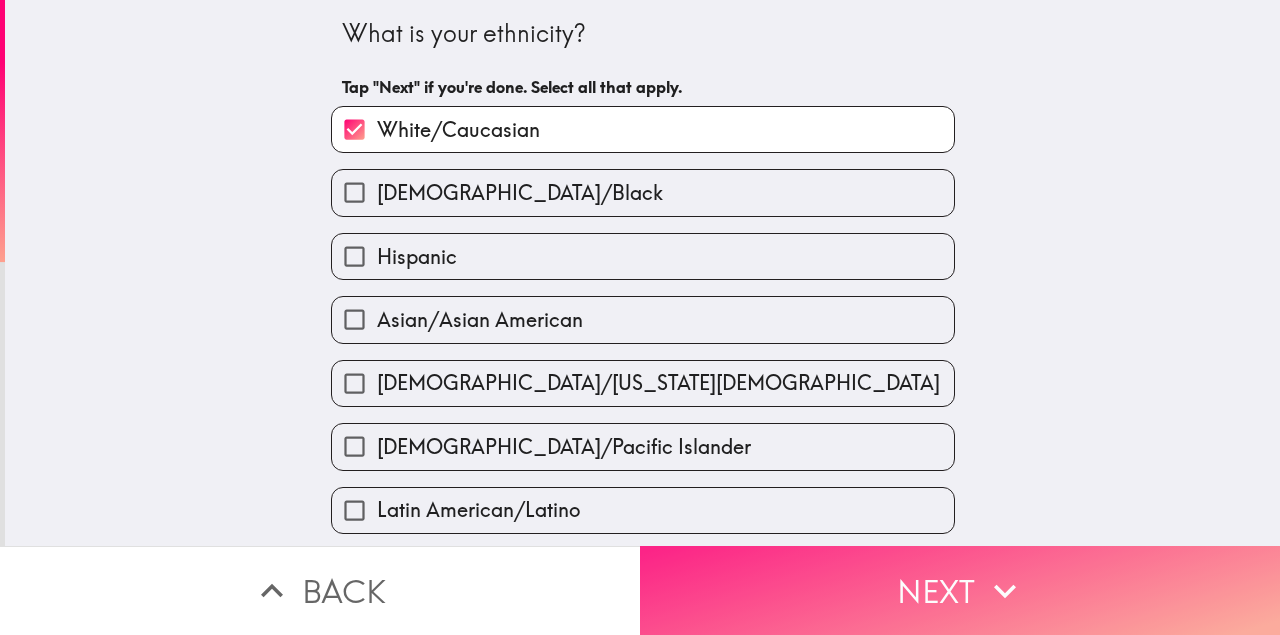 click on "Next" at bounding box center (960, 590) 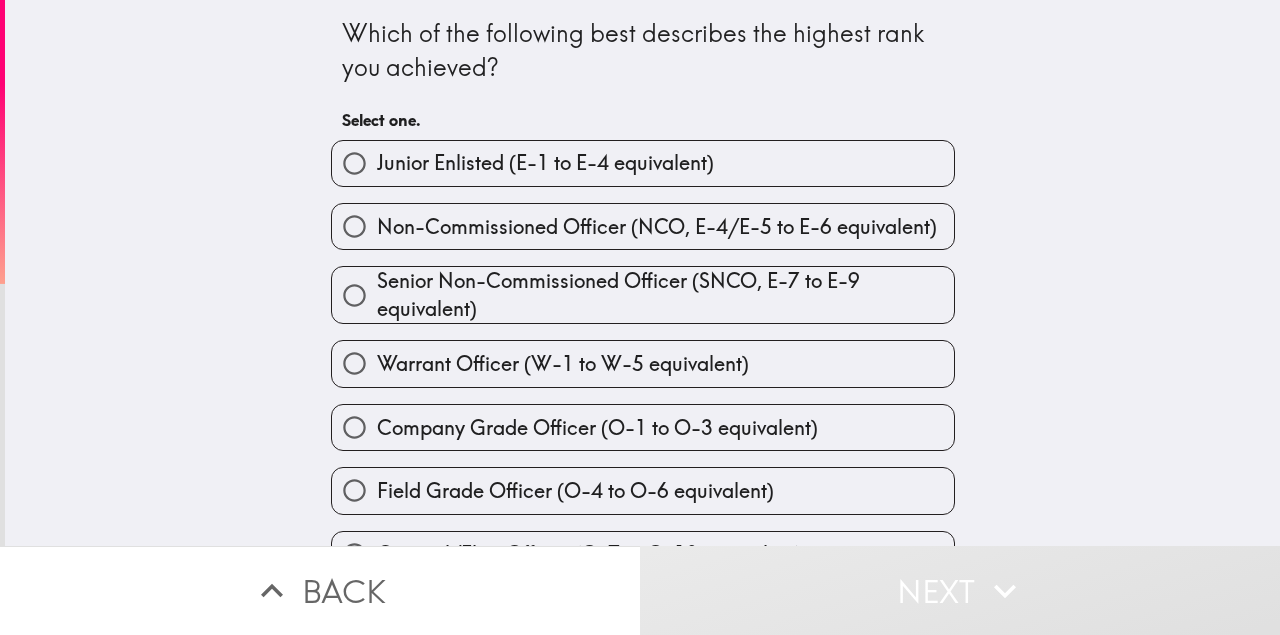 click on "Junior Enlisted (E-1 to E-4 equivalent)" at bounding box center (643, 163) 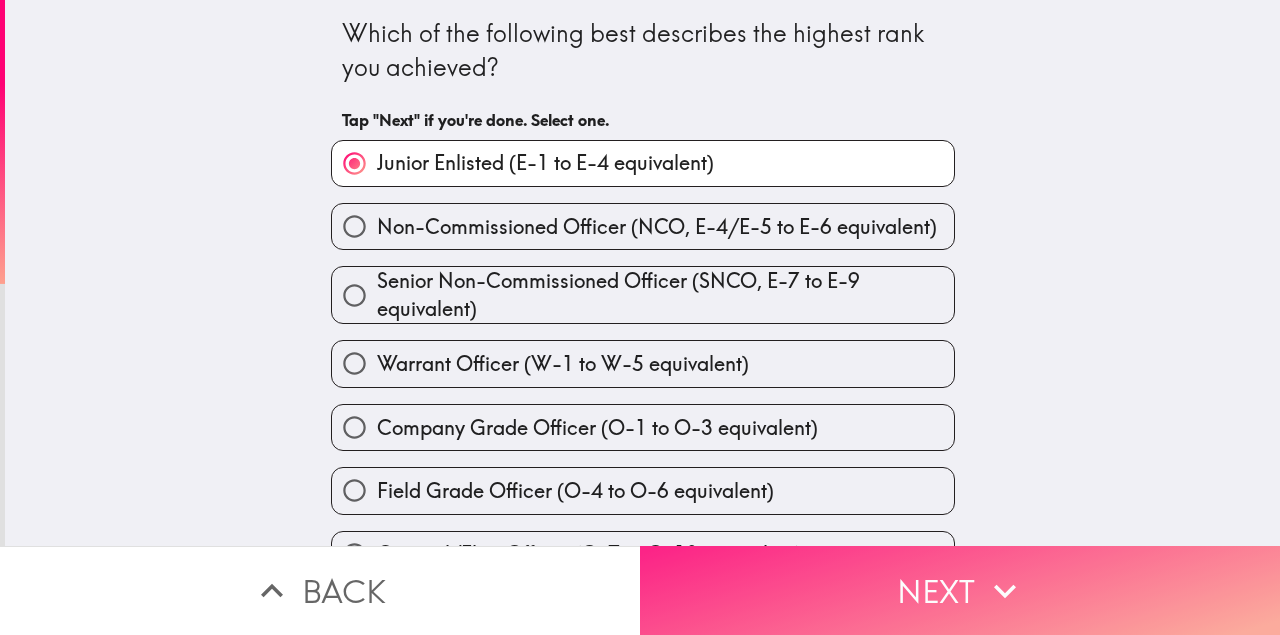 click on "Next" at bounding box center (960, 590) 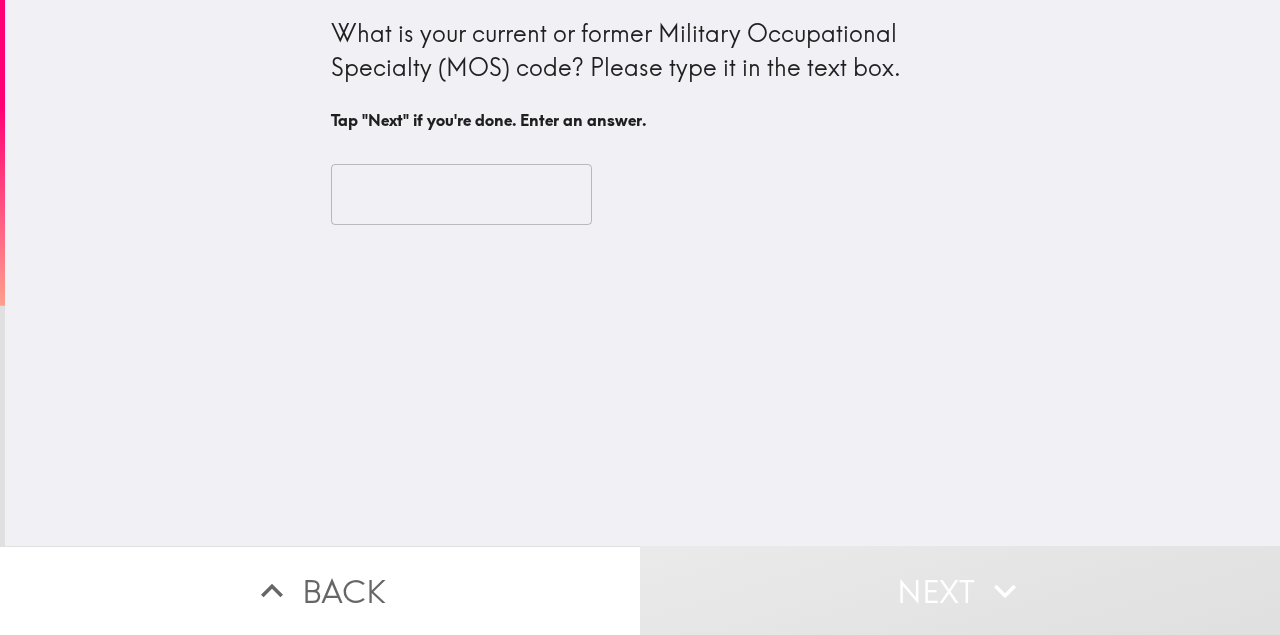 click at bounding box center (461, 195) 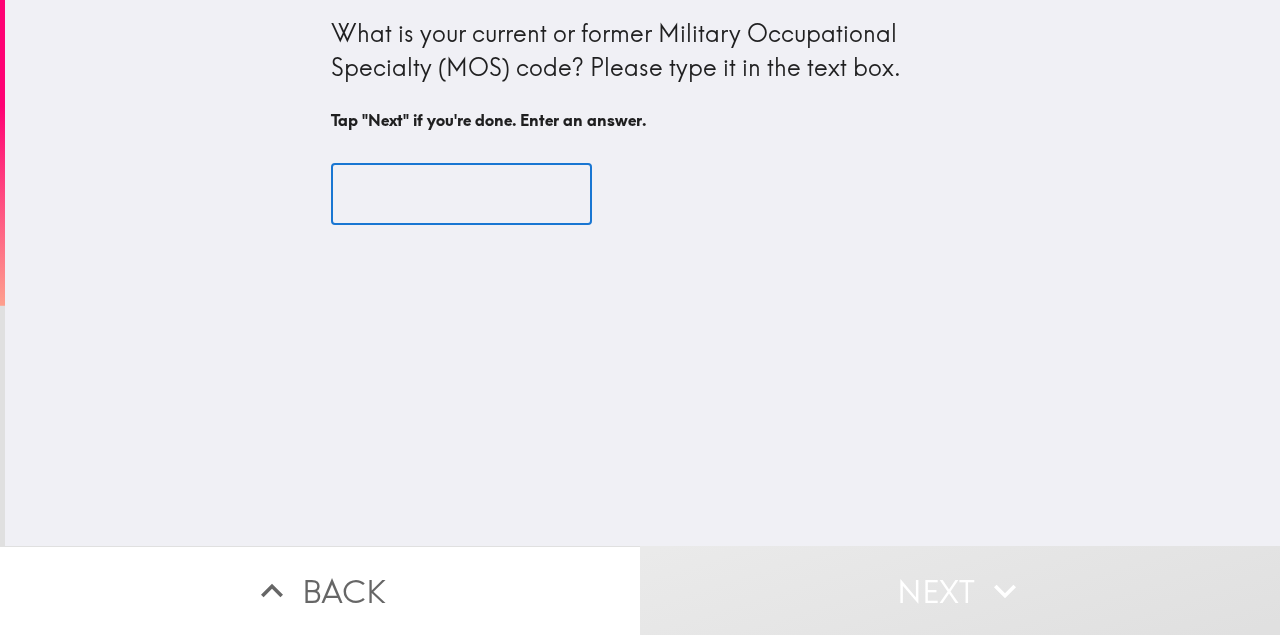 click at bounding box center [461, 195] 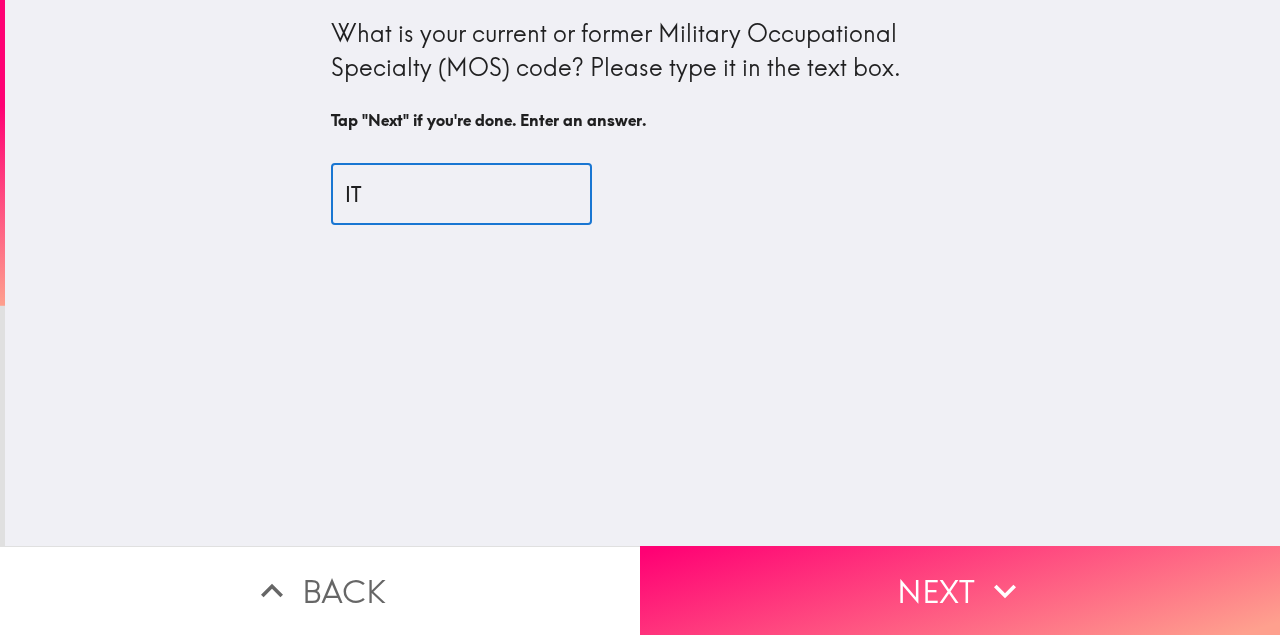 drag, startPoint x: 489, startPoint y: 192, endPoint x: 136, endPoint y: 168, distance: 353.8149 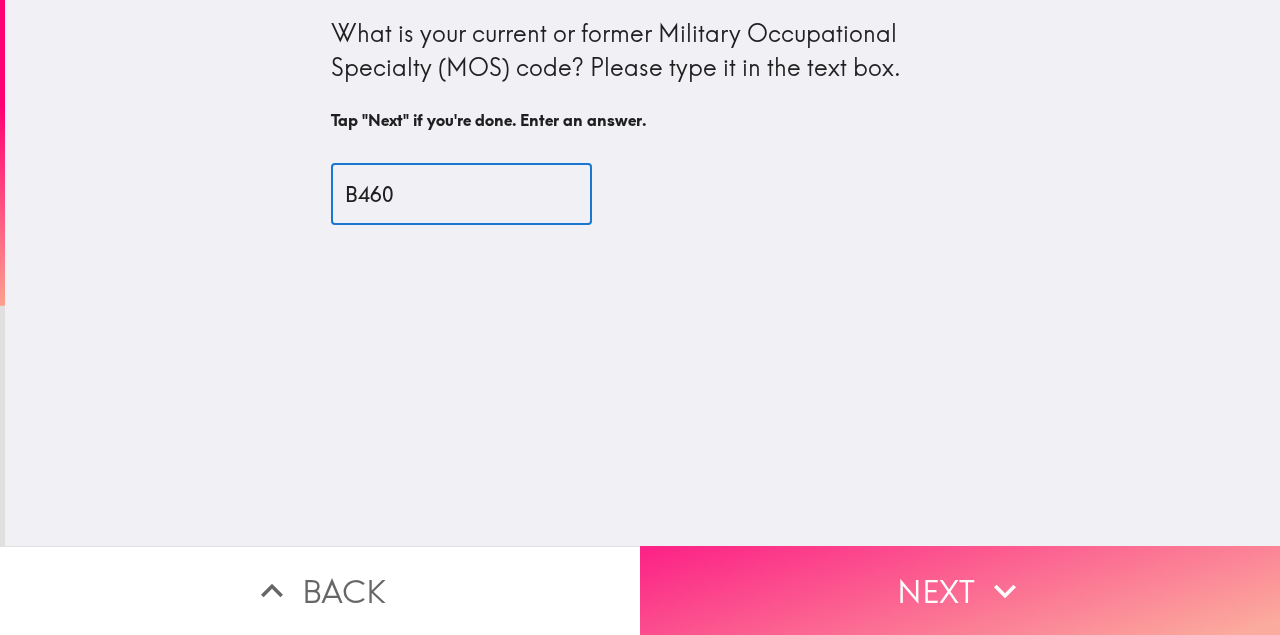 type on "B460" 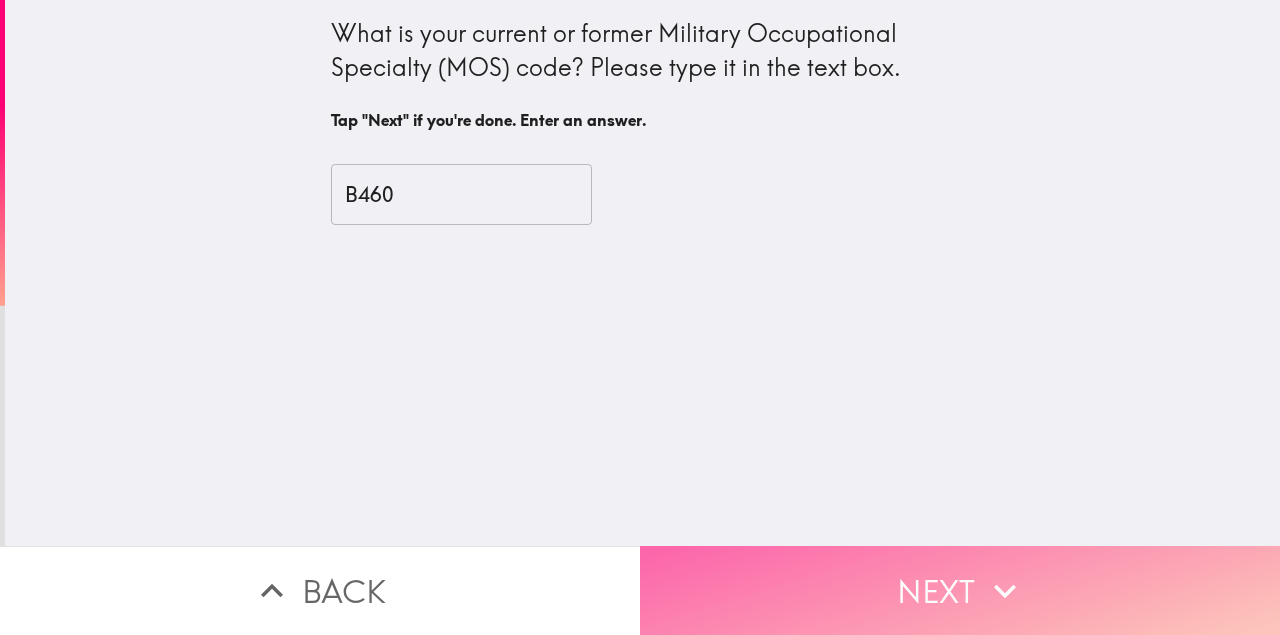 click on "Next" at bounding box center [960, 590] 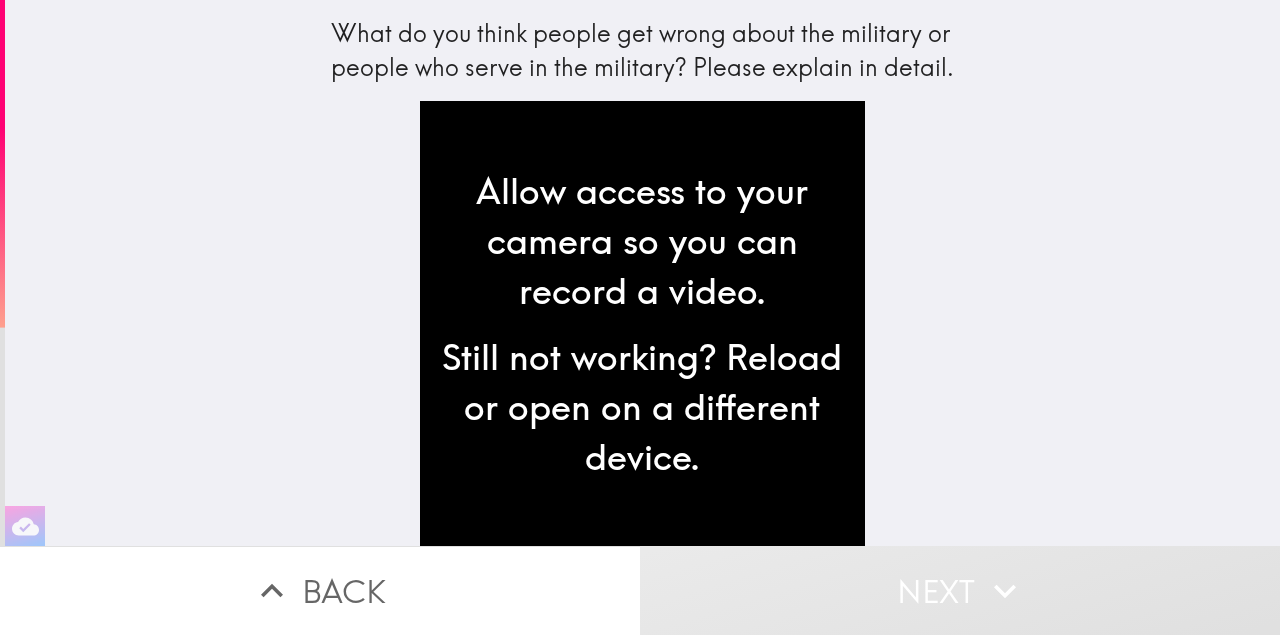 click on "Allow access to your camera so you can record a video. Still not working? Reload or open on a different device." at bounding box center (642, 323) 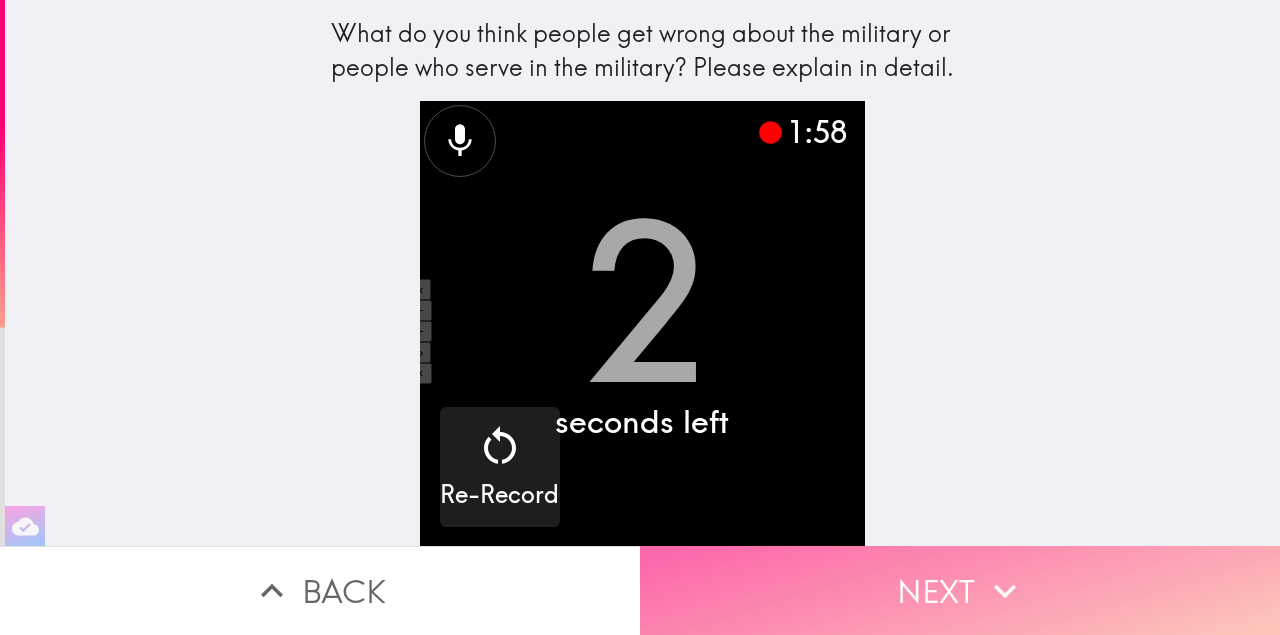 click on "Next" at bounding box center [960, 590] 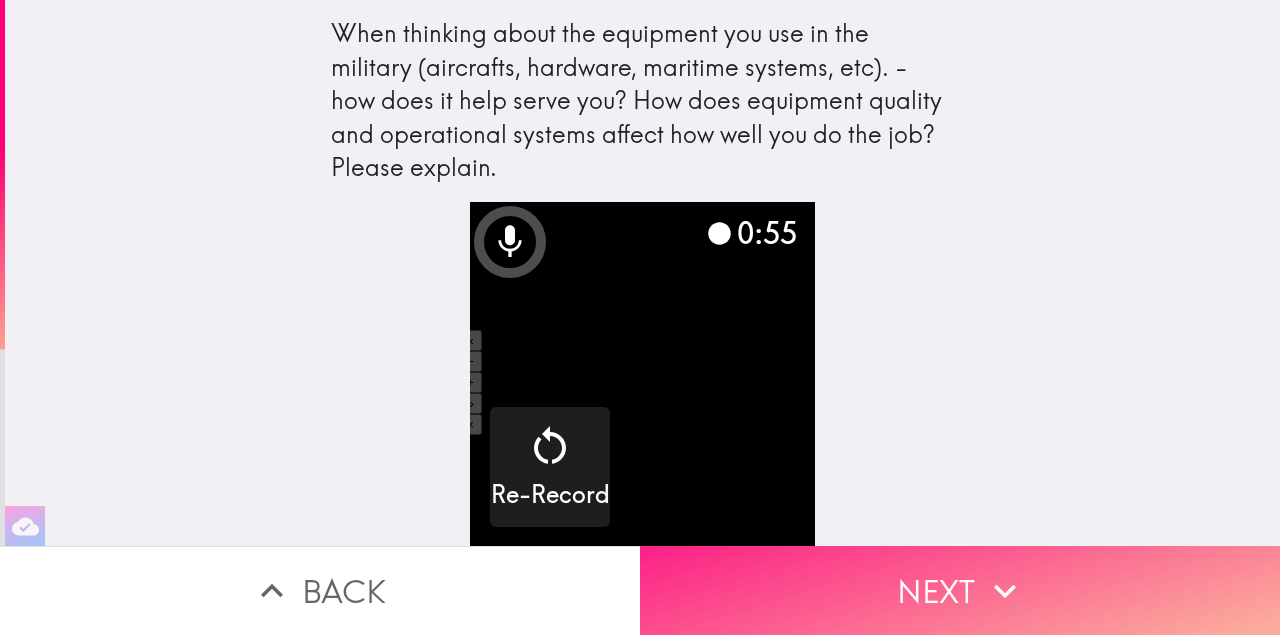 click on "Next" at bounding box center [960, 590] 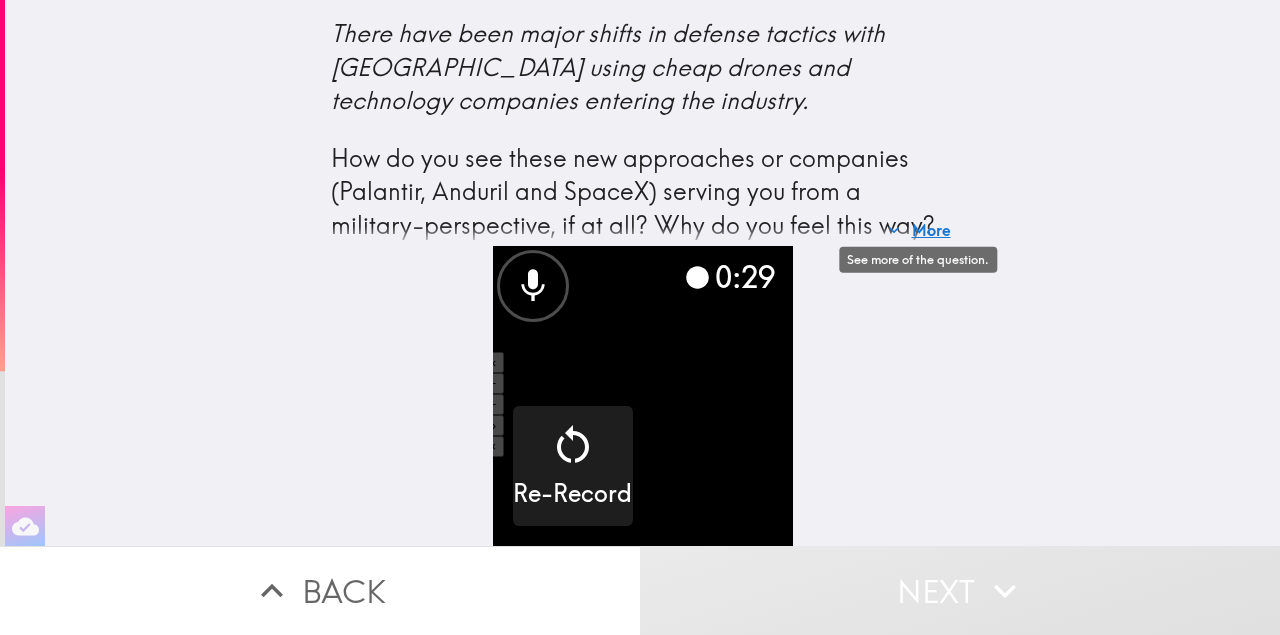 click on "More" at bounding box center (919, 230) 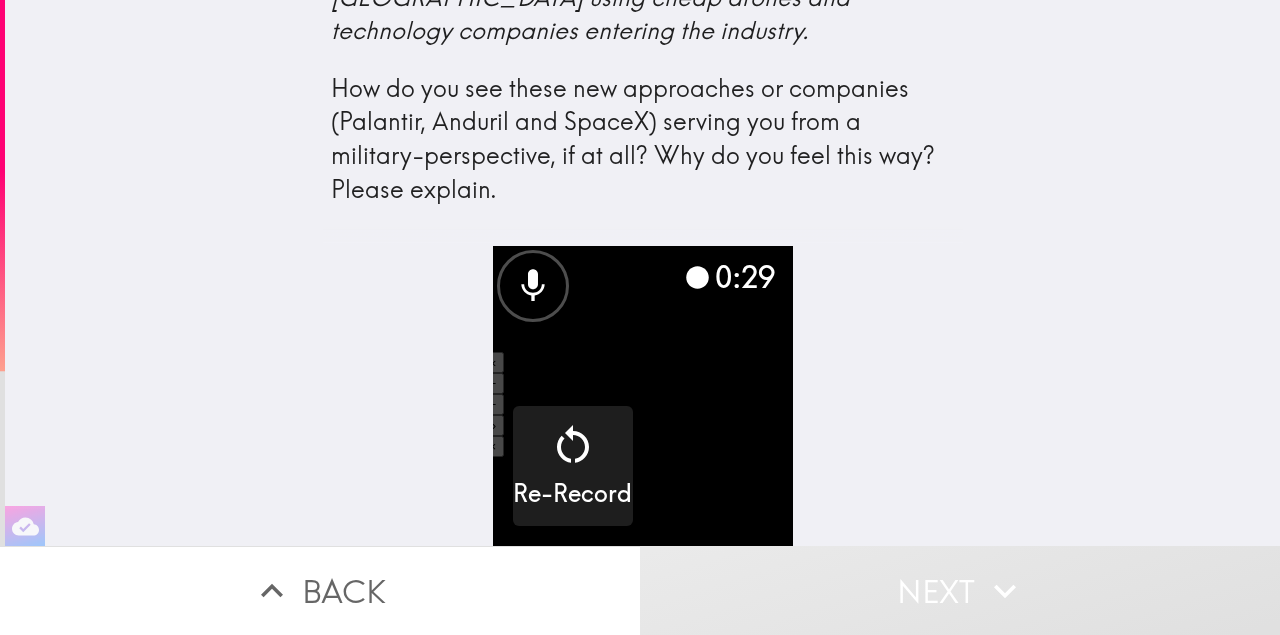 scroll, scrollTop: 70, scrollLeft: 0, axis: vertical 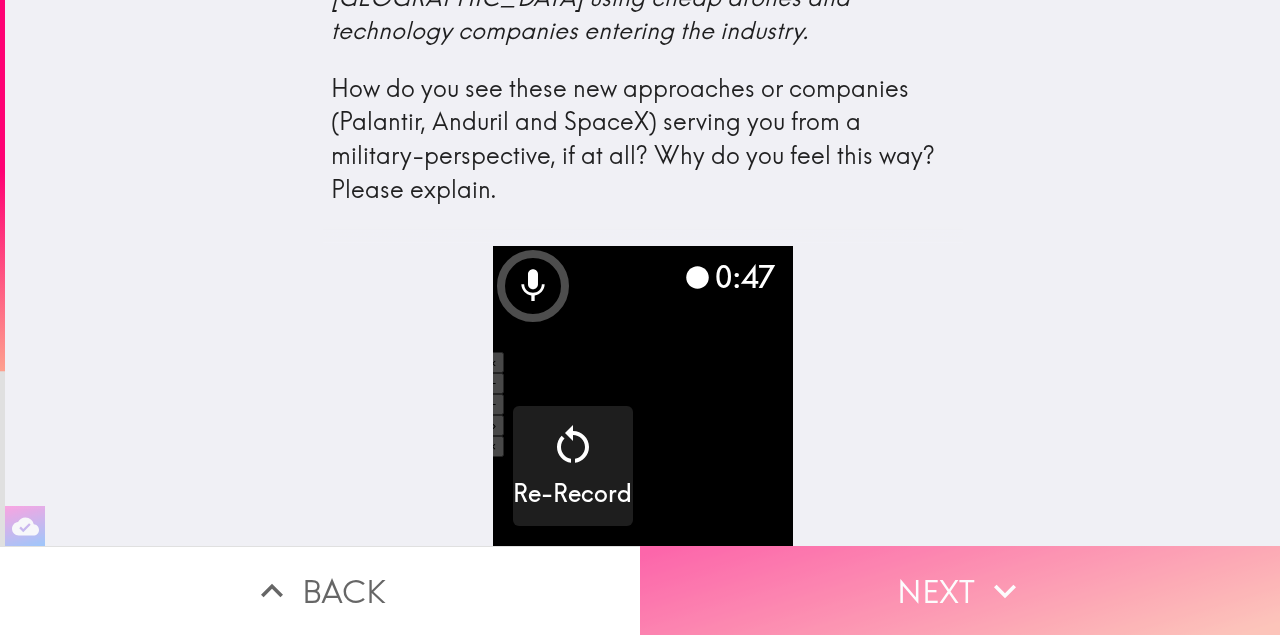 click on "Next" at bounding box center (960, 590) 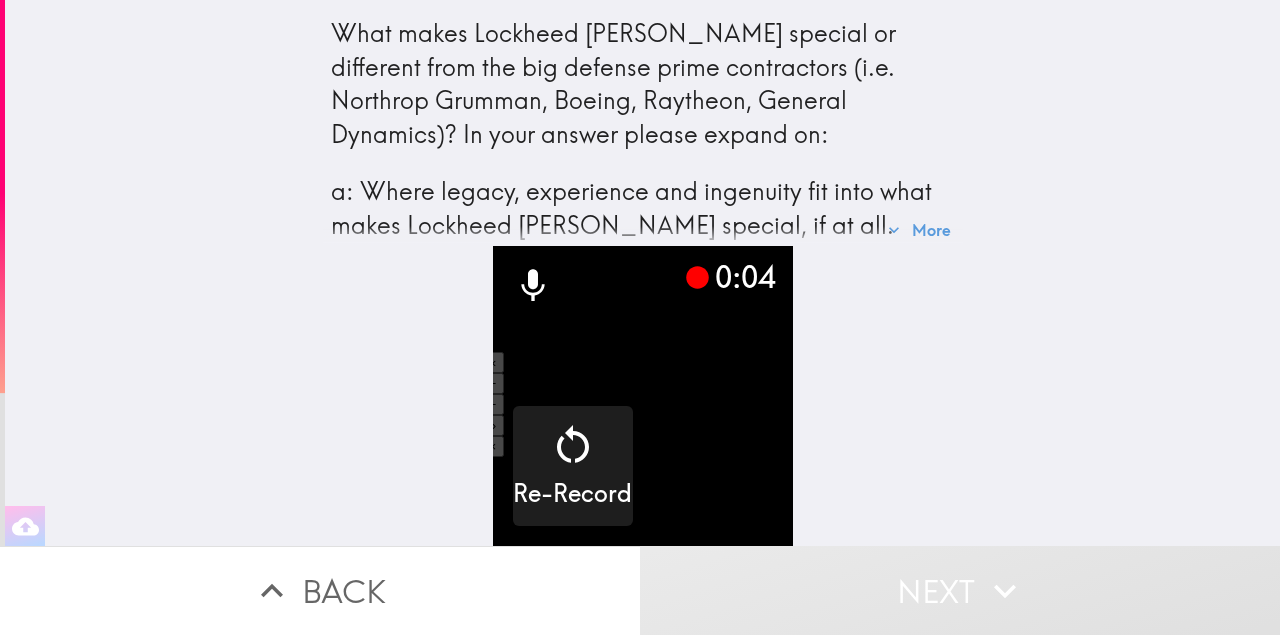 drag, startPoint x: 297, startPoint y: 36, endPoint x: 529, endPoint y: 33, distance: 232.0194 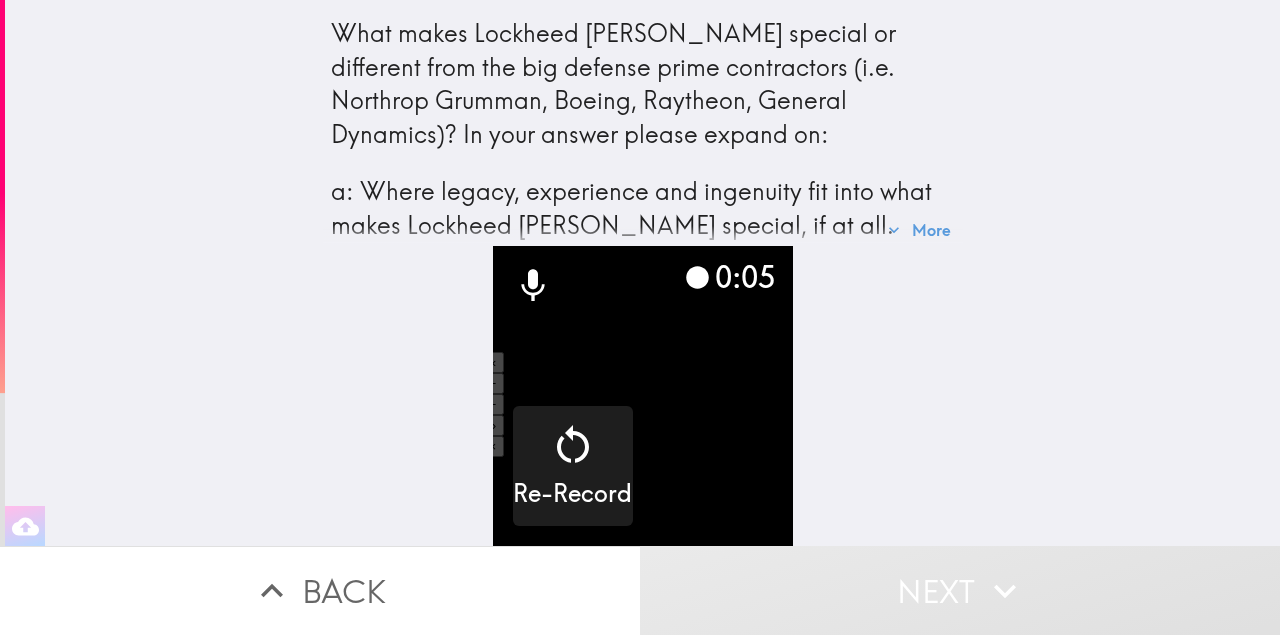 click on "What makes Lockheed [PERSON_NAME] special or different from the big defense prime contractors (i.e. Northrop Grumman, Boeing, Raytheon, General Dynamics)? In your answer please expand on:  a: Where legacy, experience and ingenuity fit into what makes Lockheed [PERSON_NAME] special, if at all. b: How Lockheed [PERSON_NAME] compares to newer companies like Palantir, SpaceX and Anduril." at bounding box center [643, 175] 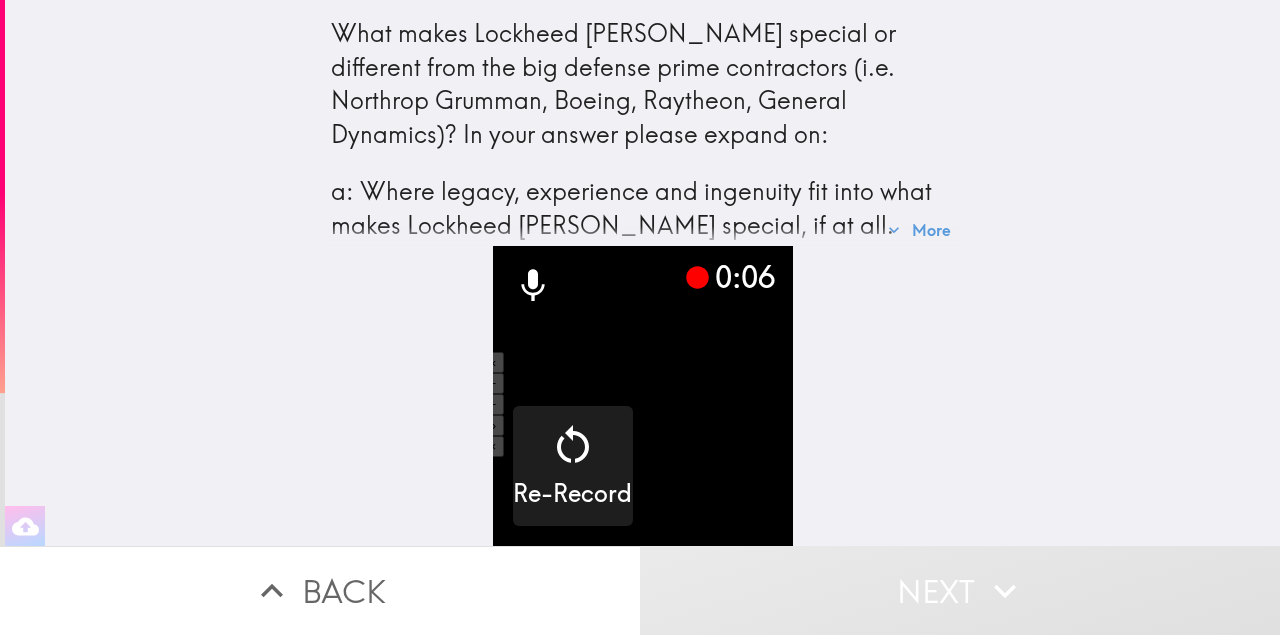 click on "What makes Lockheed [PERSON_NAME] special or different from the big defense prime contractors (i.e. Northrop Grumman, Boeing, Raytheon, General Dynamics)? In your answer please expand on:  a: Where legacy, experience and ingenuity fit into what makes Lockheed [PERSON_NAME] special, if at all. b: How Lockheed [PERSON_NAME] compares to newer companies like Palantir, SpaceX and Anduril." at bounding box center [643, 175] 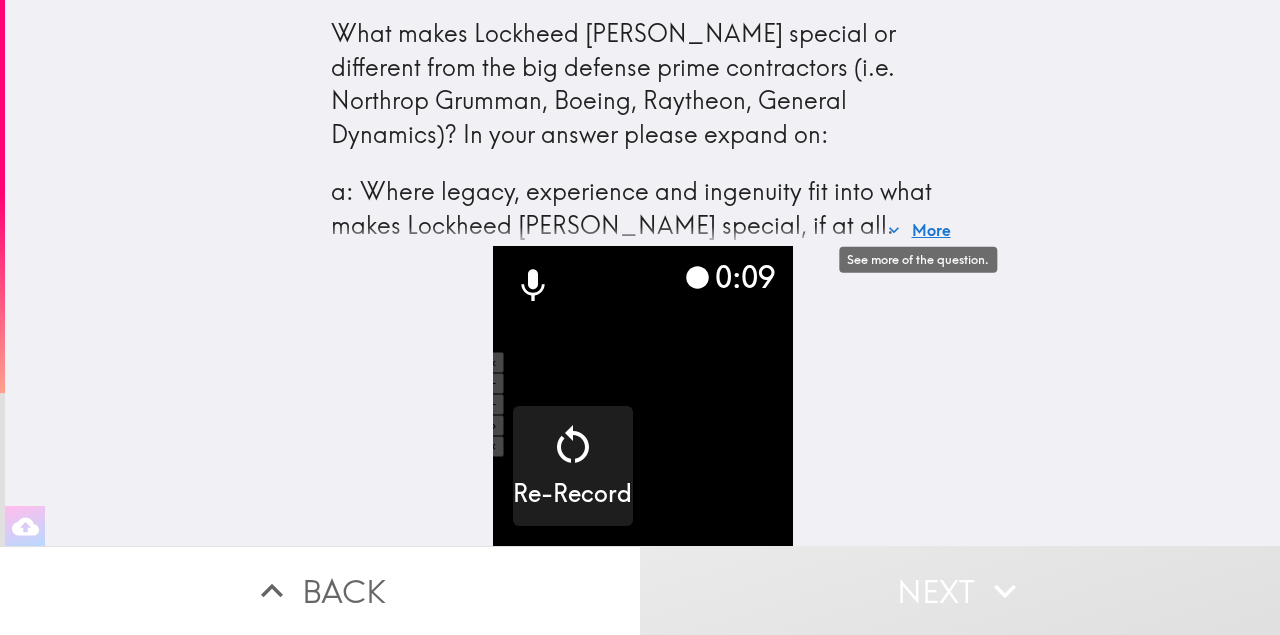 click on "More" at bounding box center [919, 230] 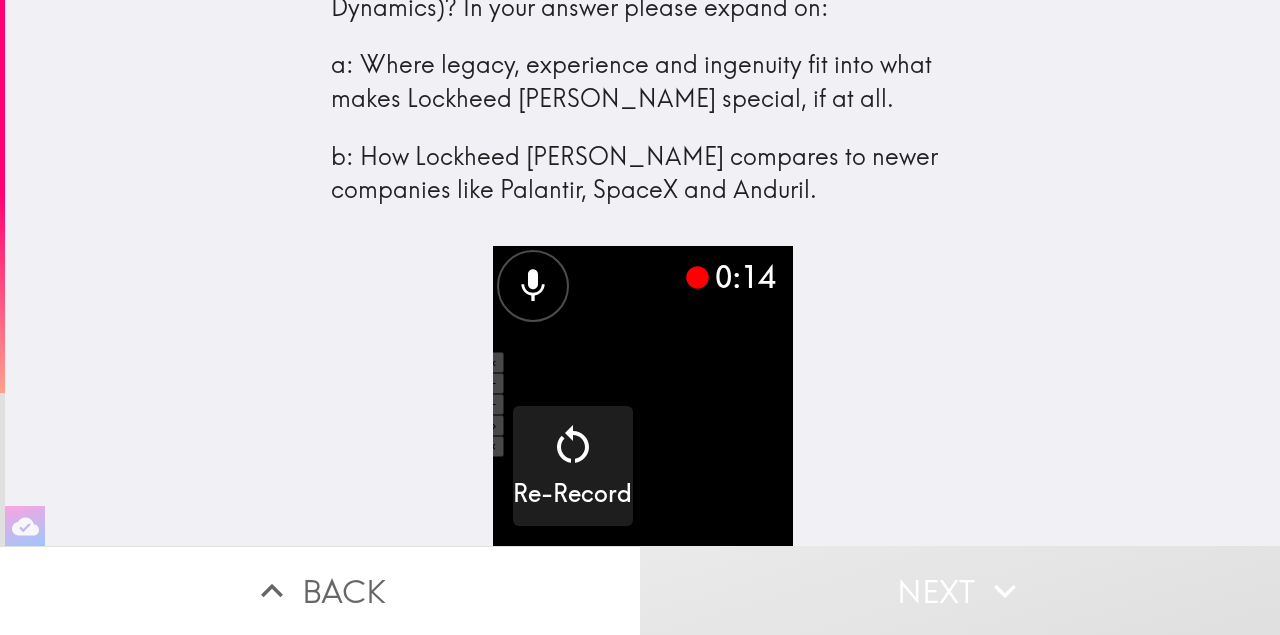 scroll, scrollTop: 128, scrollLeft: 0, axis: vertical 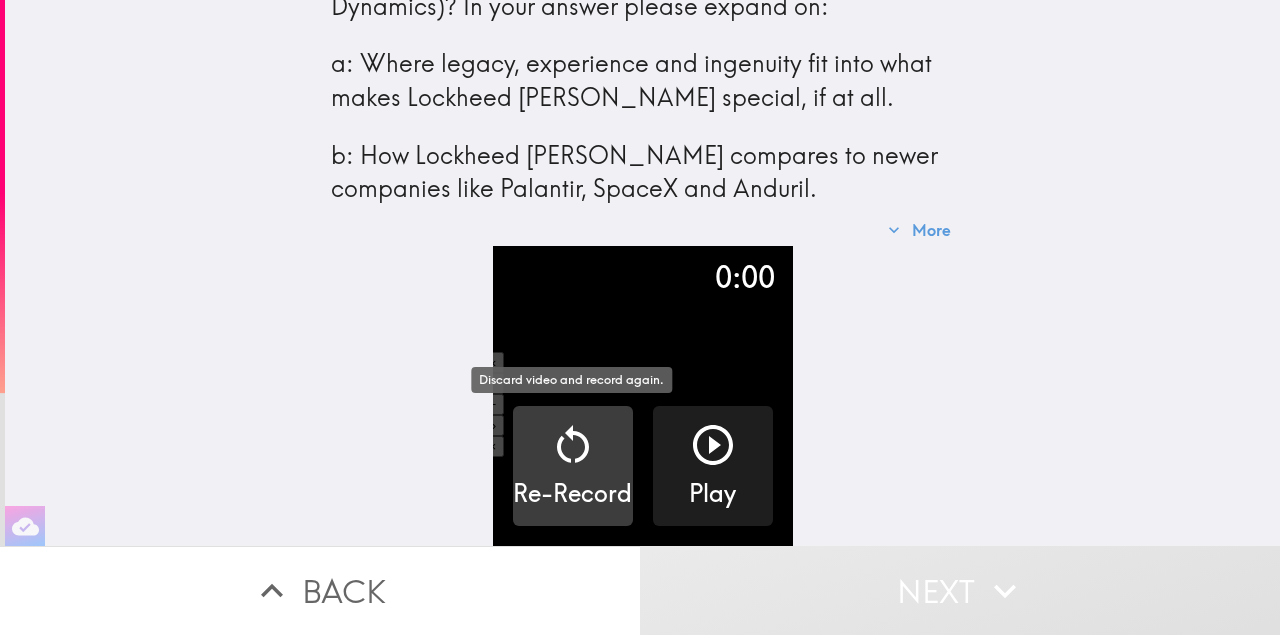 click 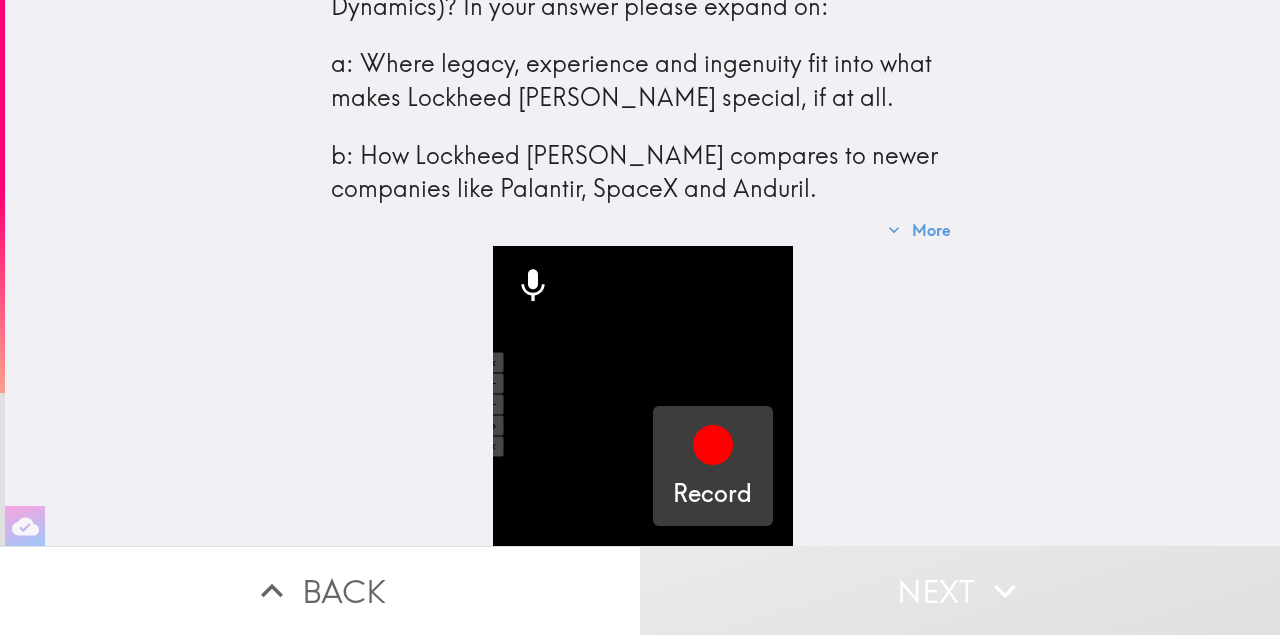 click on "Record" at bounding box center [712, 494] 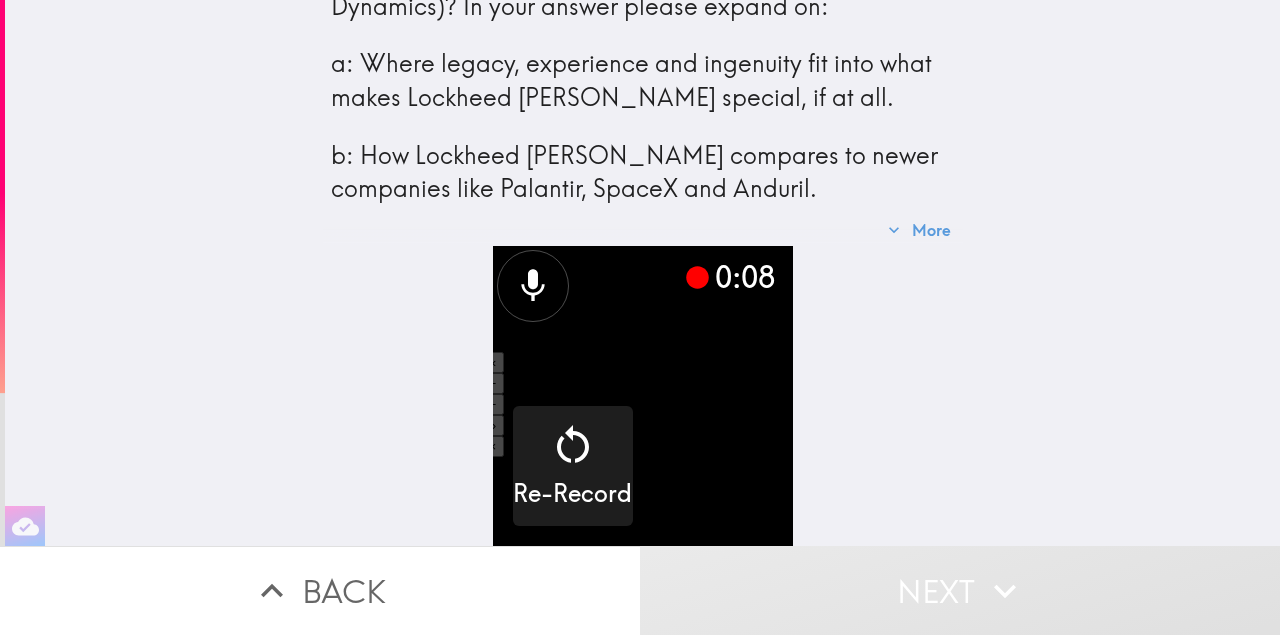 drag, startPoint x: 465, startPoint y: 188, endPoint x: 533, endPoint y: 189, distance: 68.007355 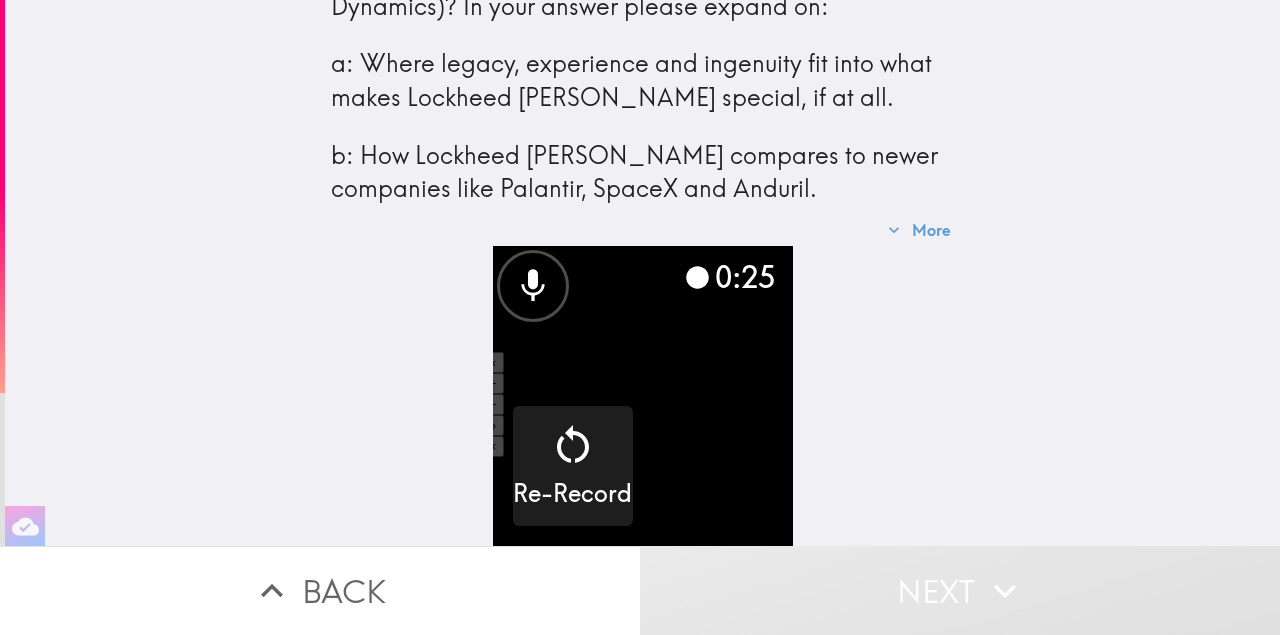 click on "b: How Lockheed [PERSON_NAME] compares to newer companies like Palantir, SpaceX and Anduril." at bounding box center [643, 172] 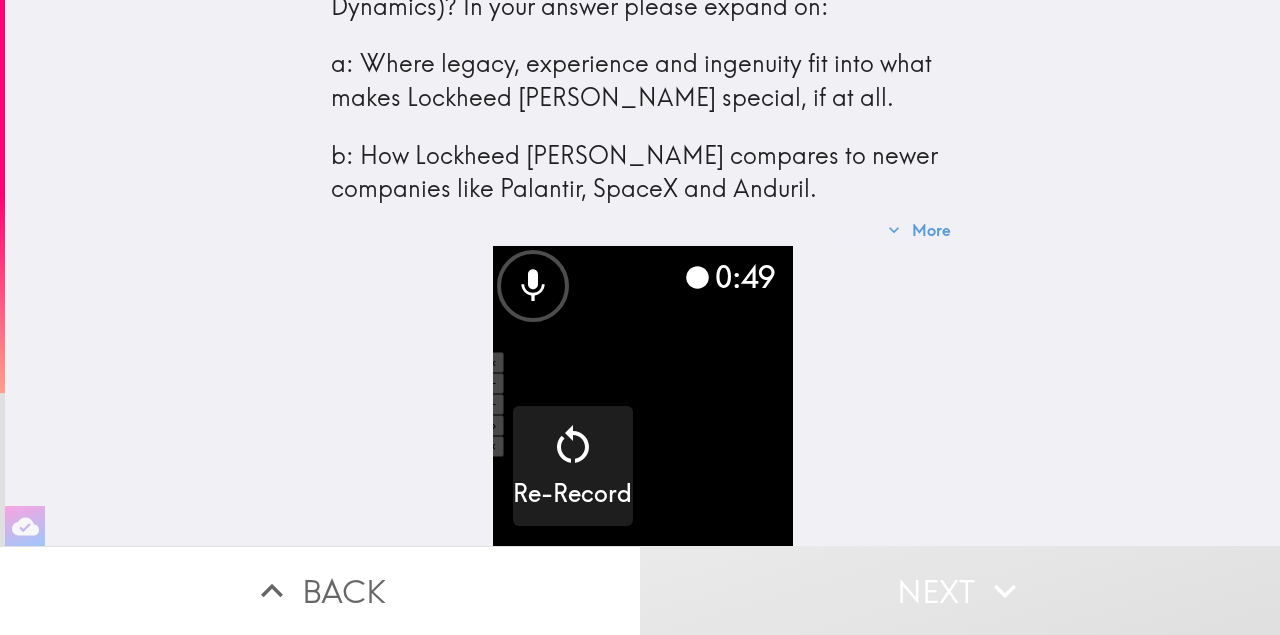 click at bounding box center [655, 396] 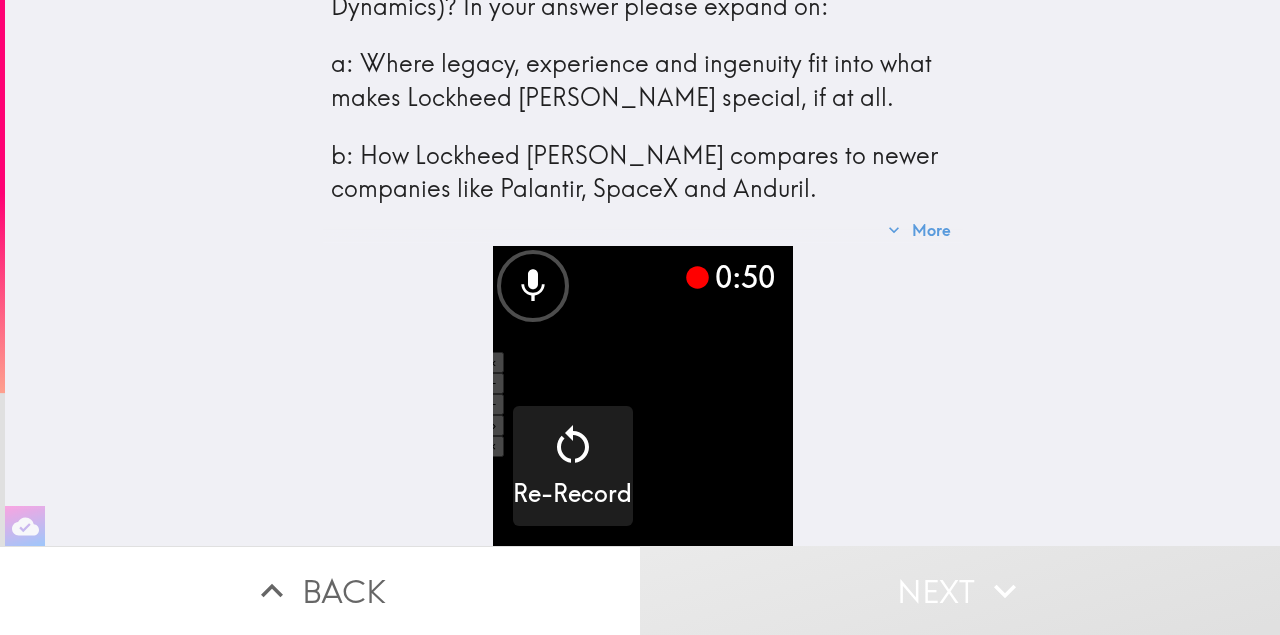 click at bounding box center (655, 396) 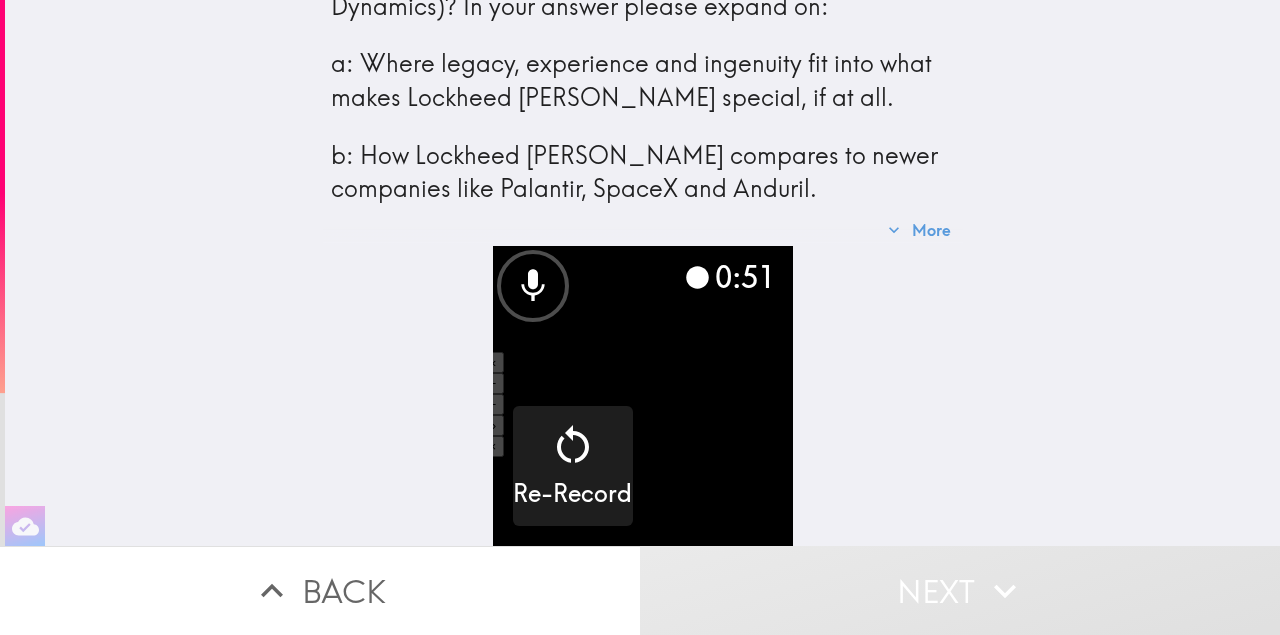 click on "0:51" at bounding box center (729, 277) 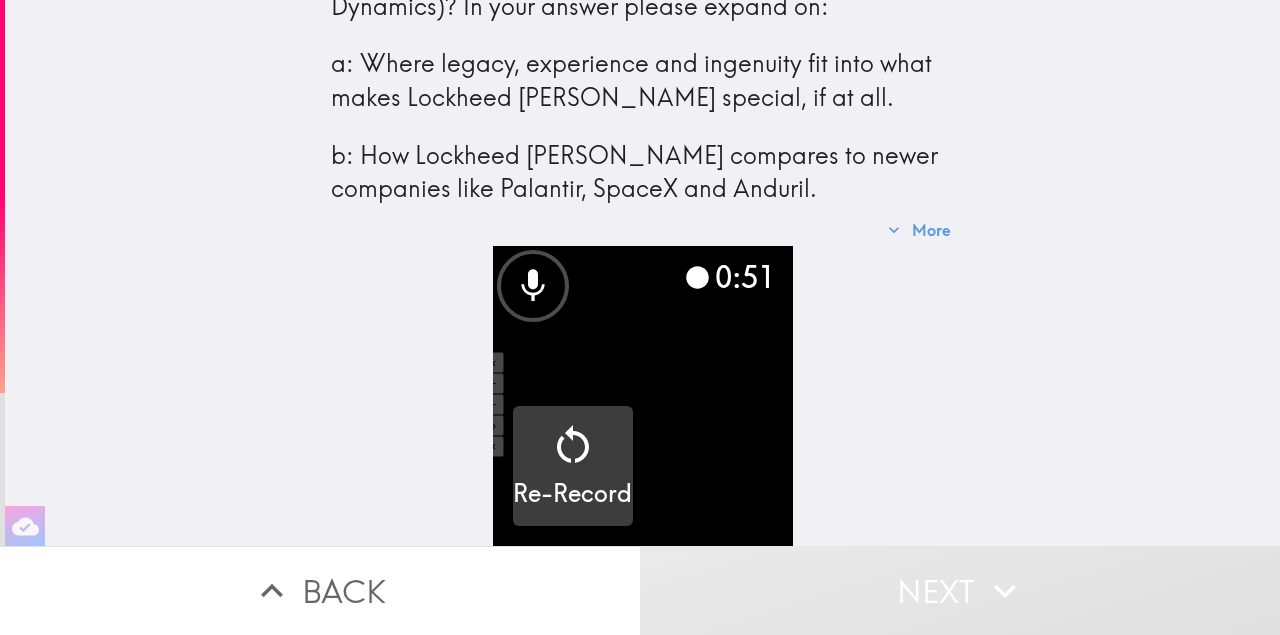 click 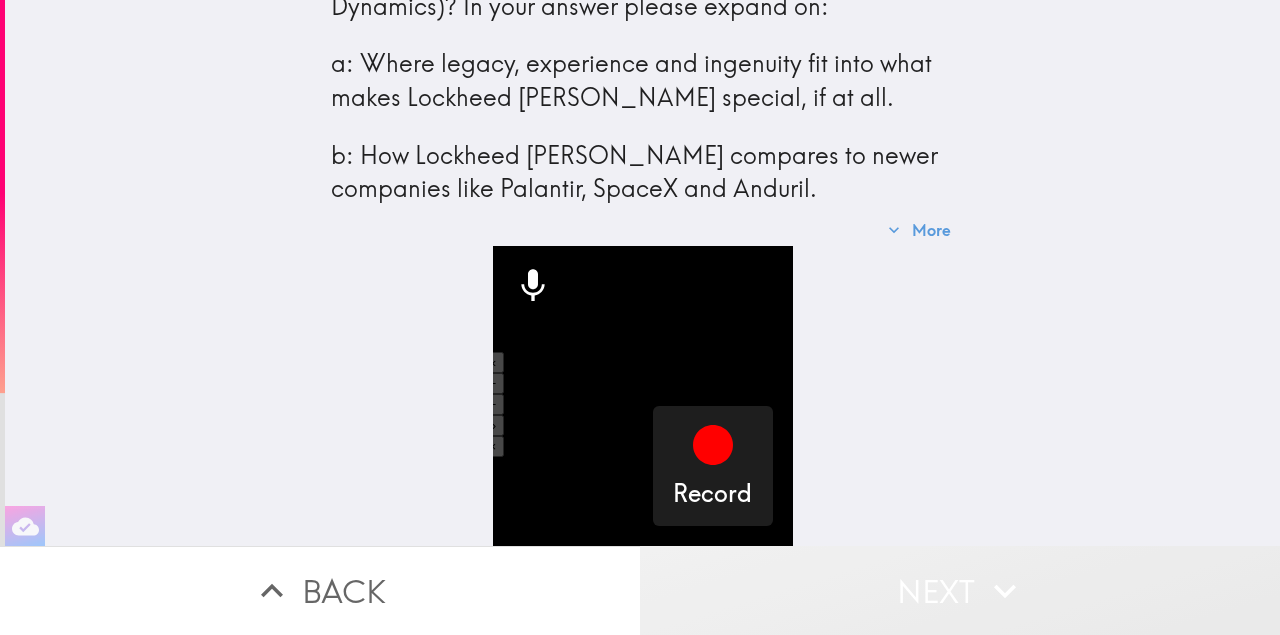 drag, startPoint x: 724, startPoint y: 566, endPoint x: 734, endPoint y: 591, distance: 26.925823 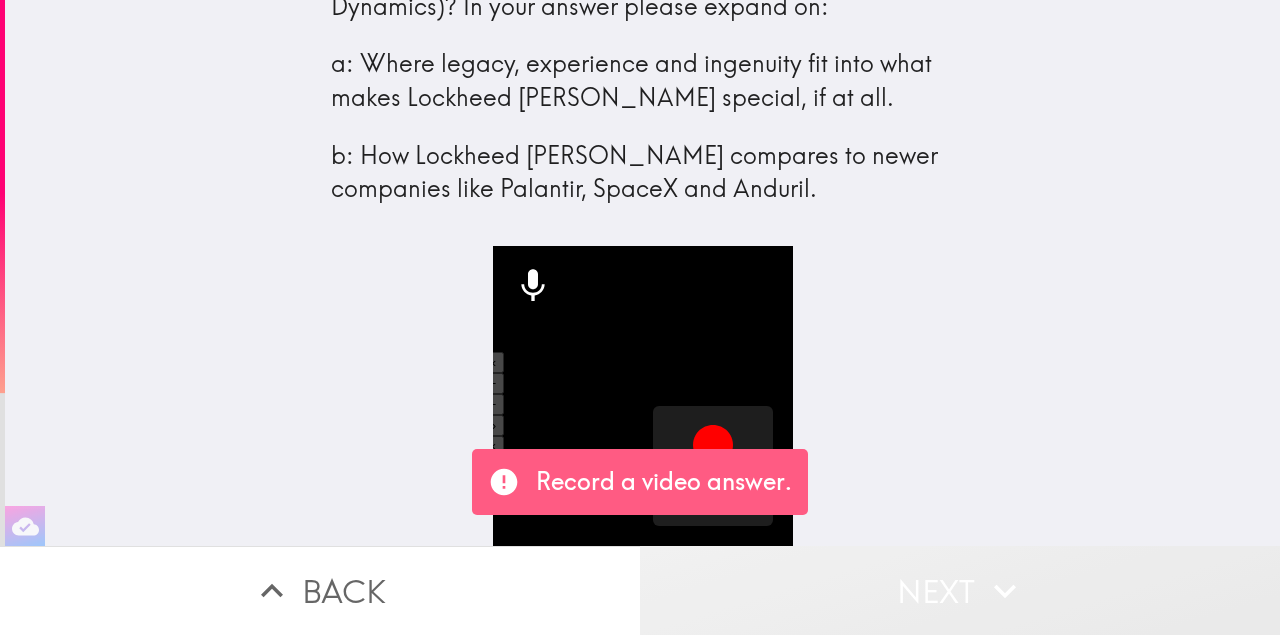drag, startPoint x: 735, startPoint y: 605, endPoint x: 736, endPoint y: 618, distance: 13.038404 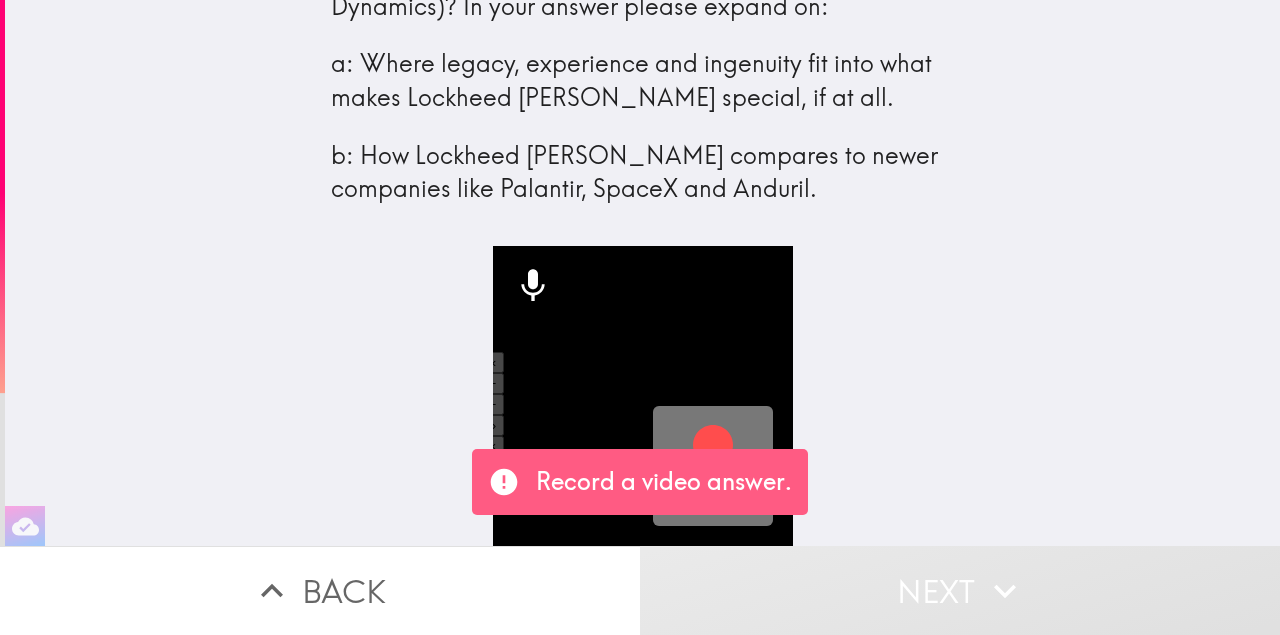 click on "Record" at bounding box center (713, 466) 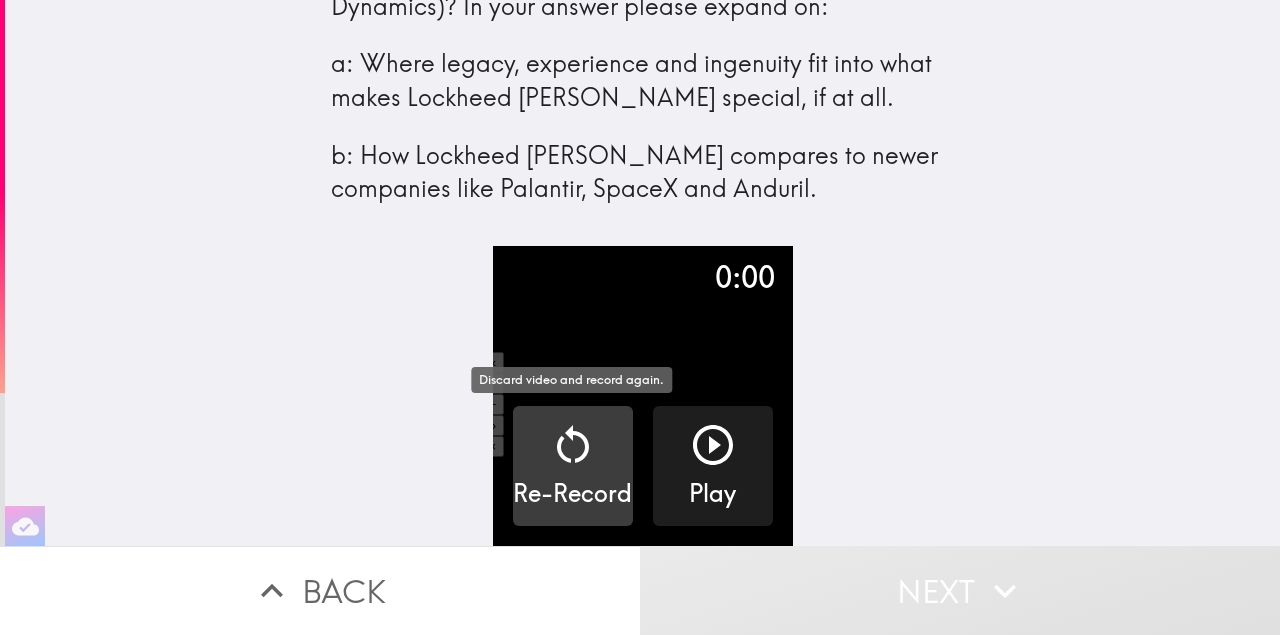 click 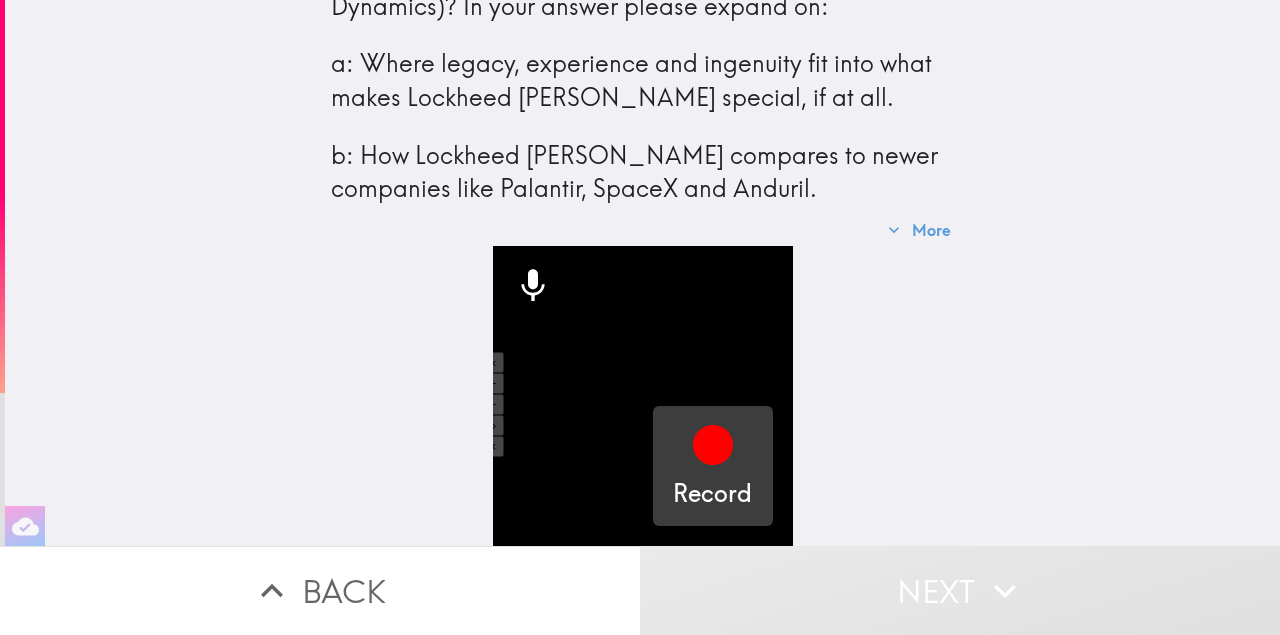 click on "Record" at bounding box center [712, 466] 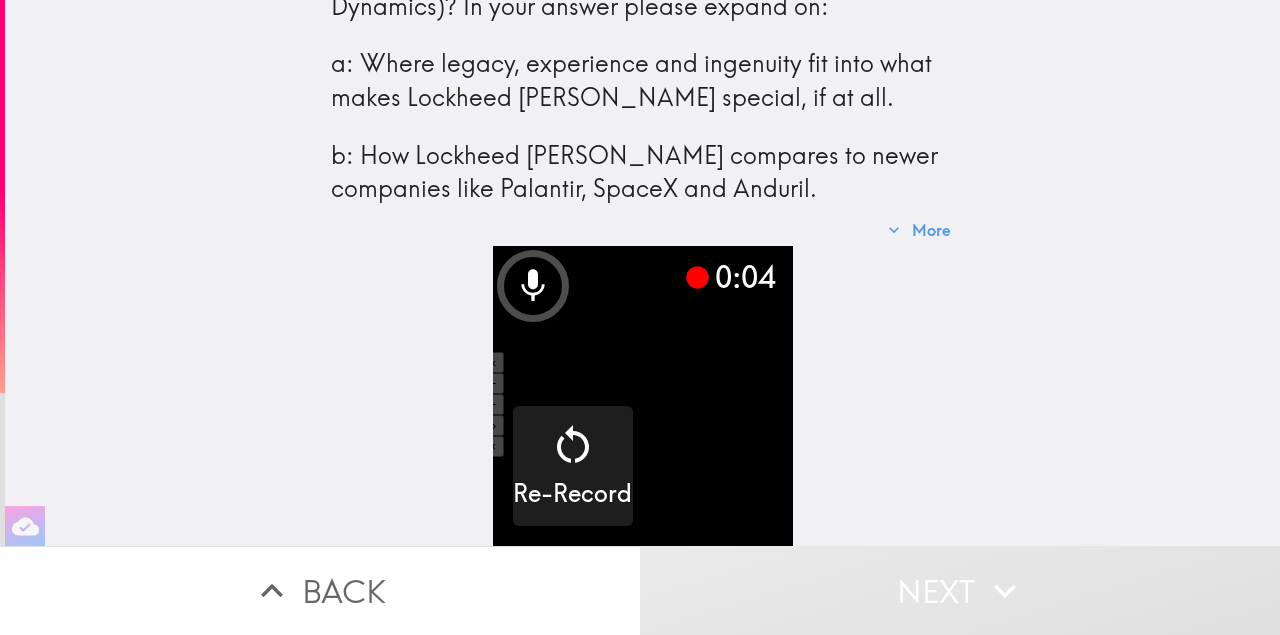 drag, startPoint x: 471, startPoint y: 185, endPoint x: 626, endPoint y: 164, distance: 156.4161 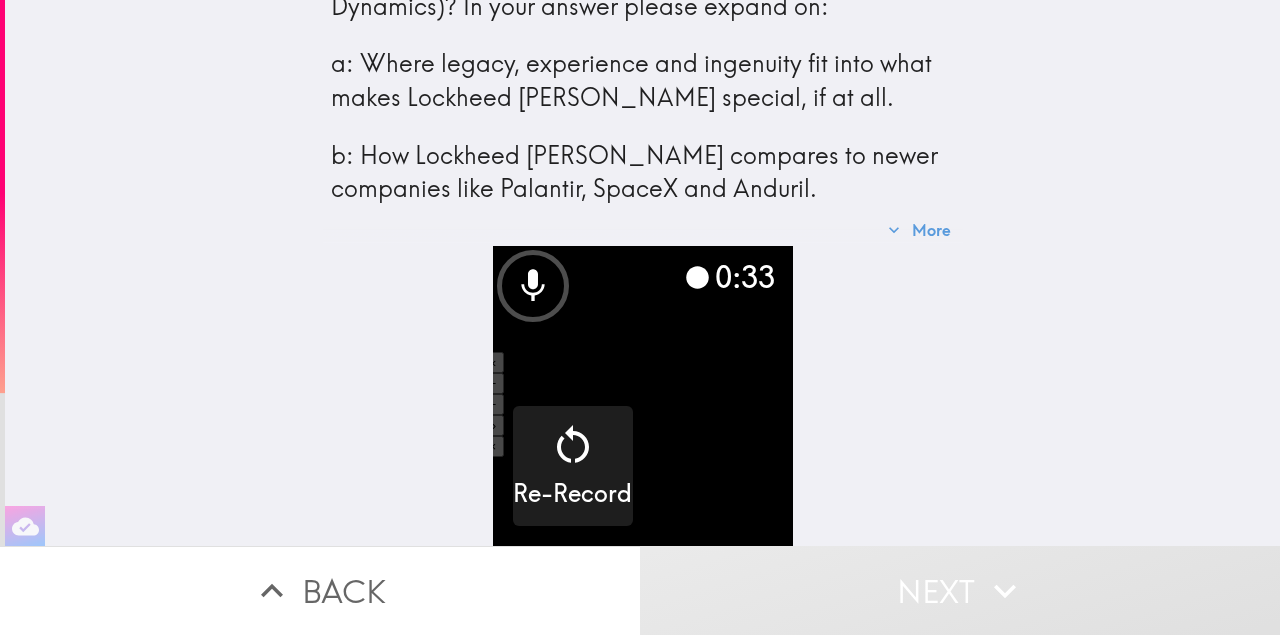 drag, startPoint x: 541, startPoint y: 173, endPoint x: 490, endPoint y: 180, distance: 51.47815 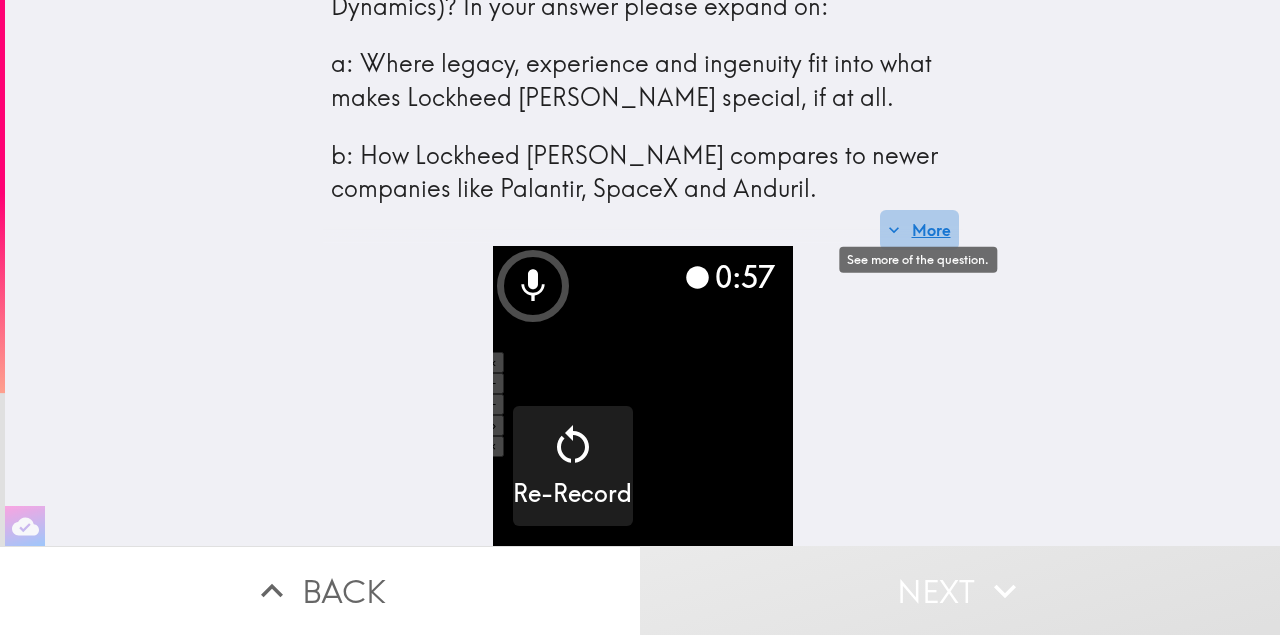 click on "More" at bounding box center [919, 230] 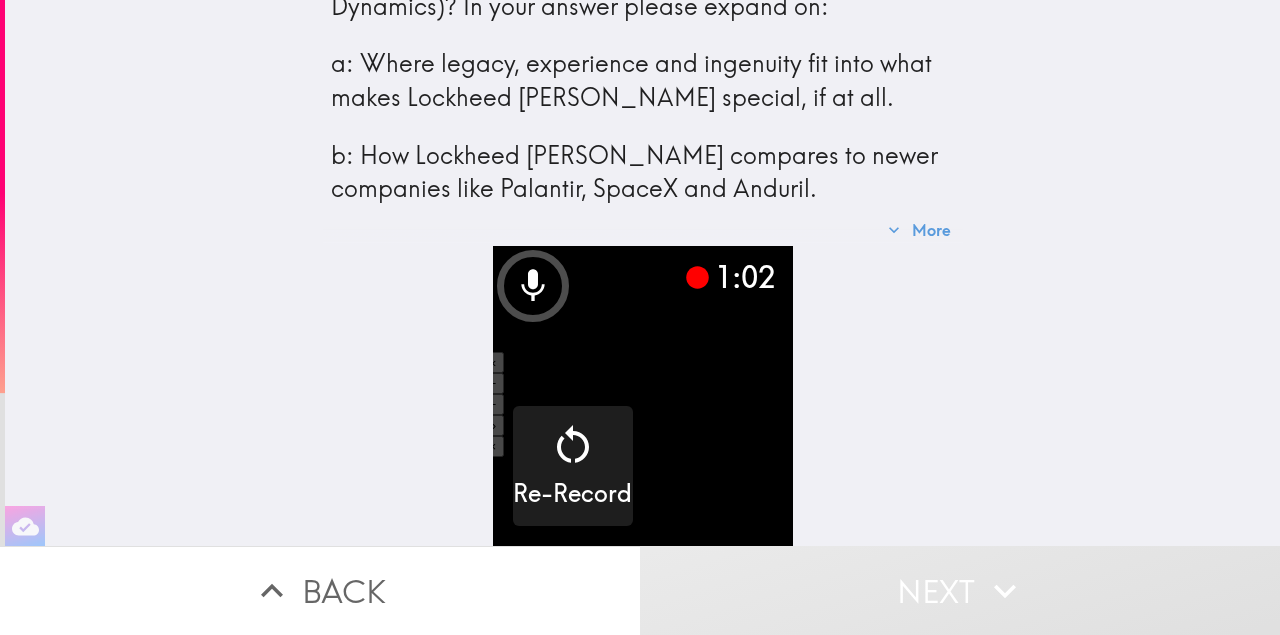 click on "Next" at bounding box center (960, 590) 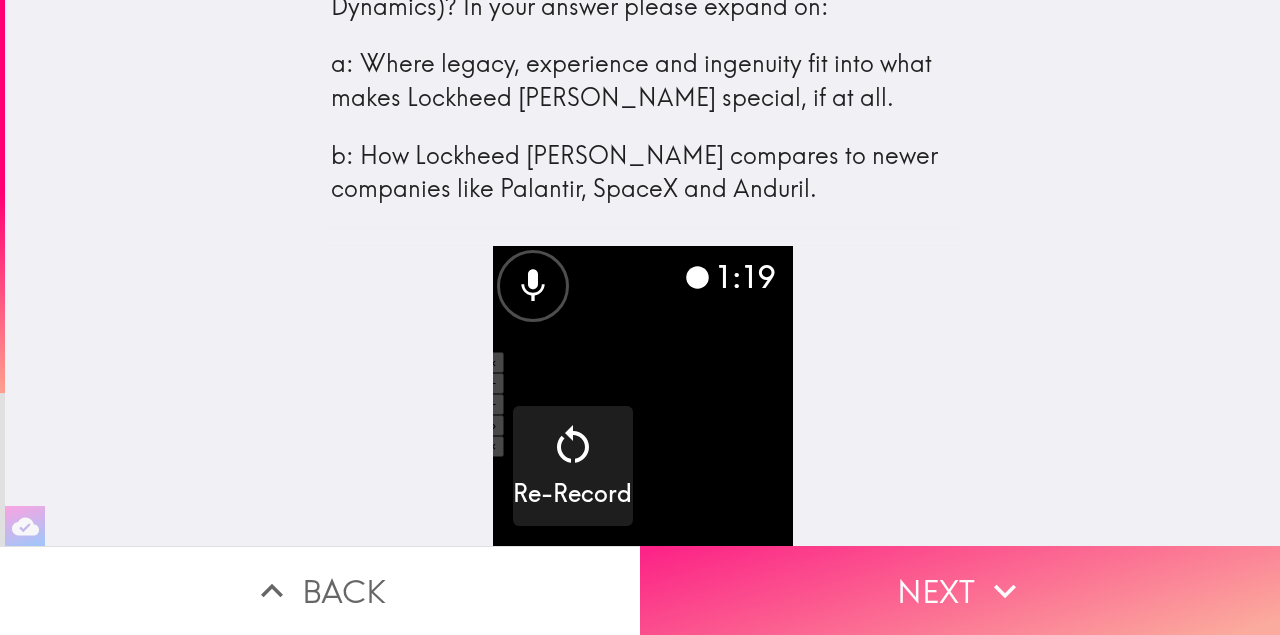 click on "Next" at bounding box center (960, 590) 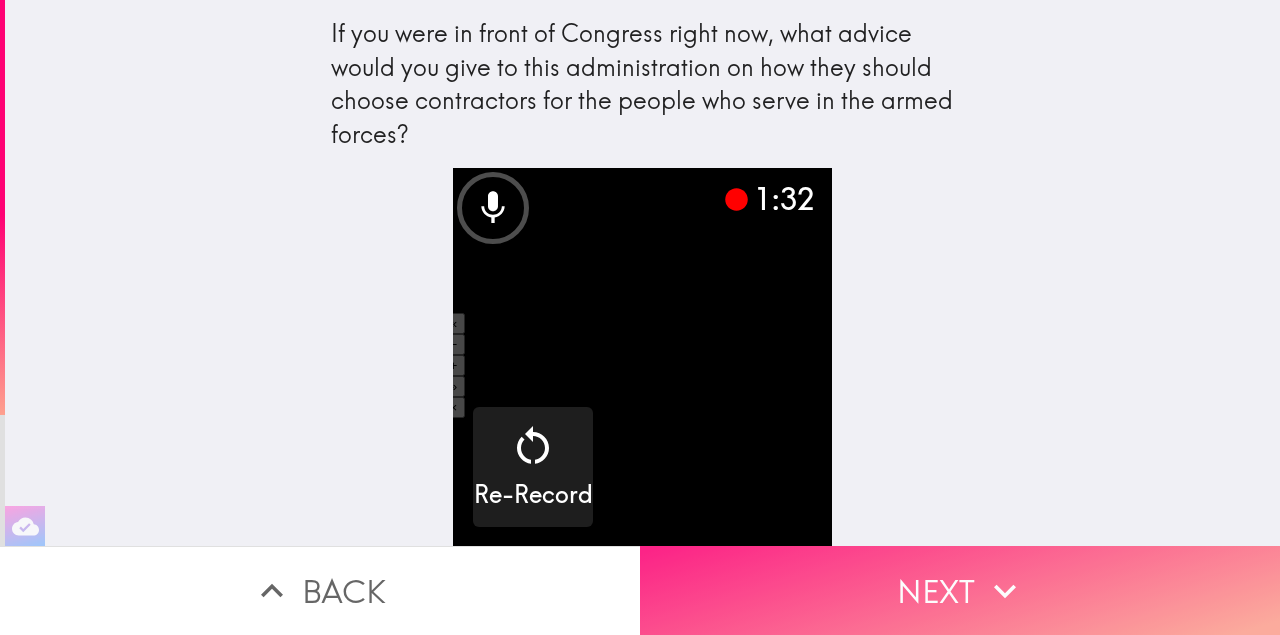 click on "Next" at bounding box center (960, 590) 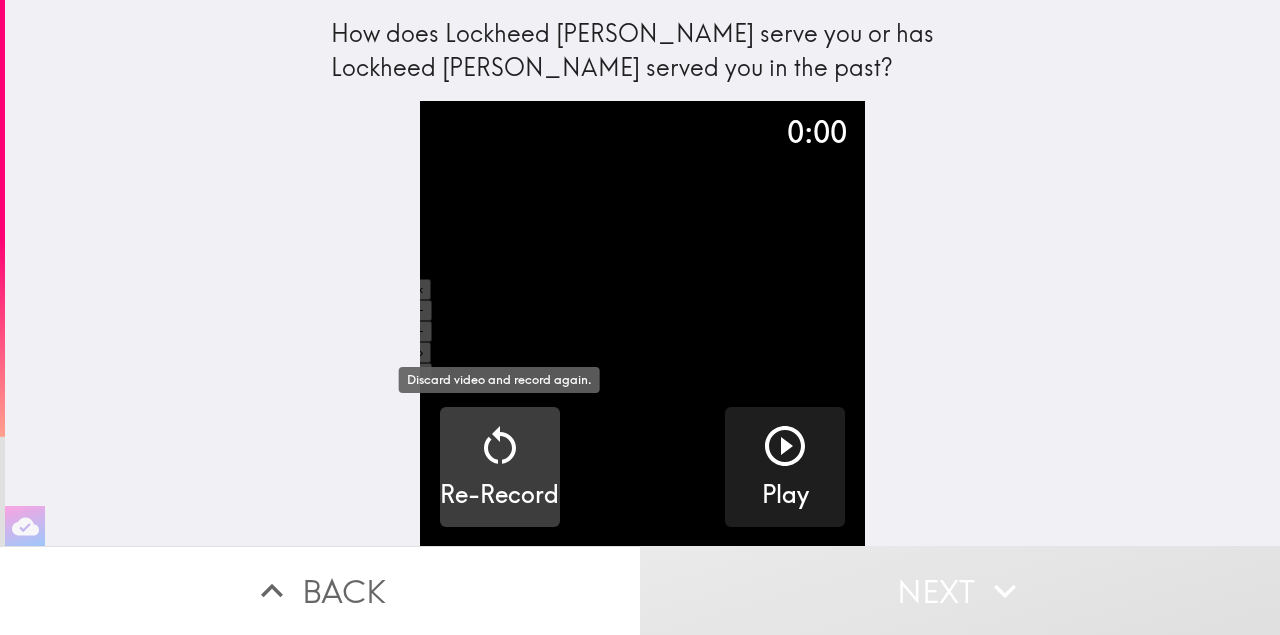 click on "Re-Record" at bounding box center [499, 467] 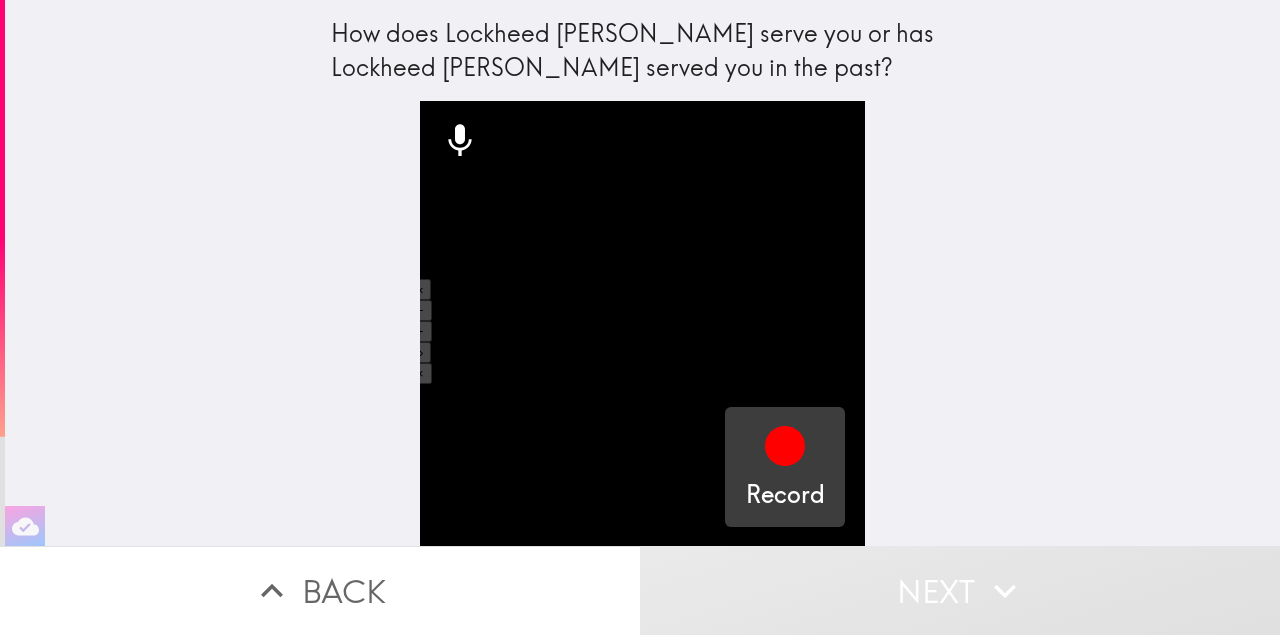 click 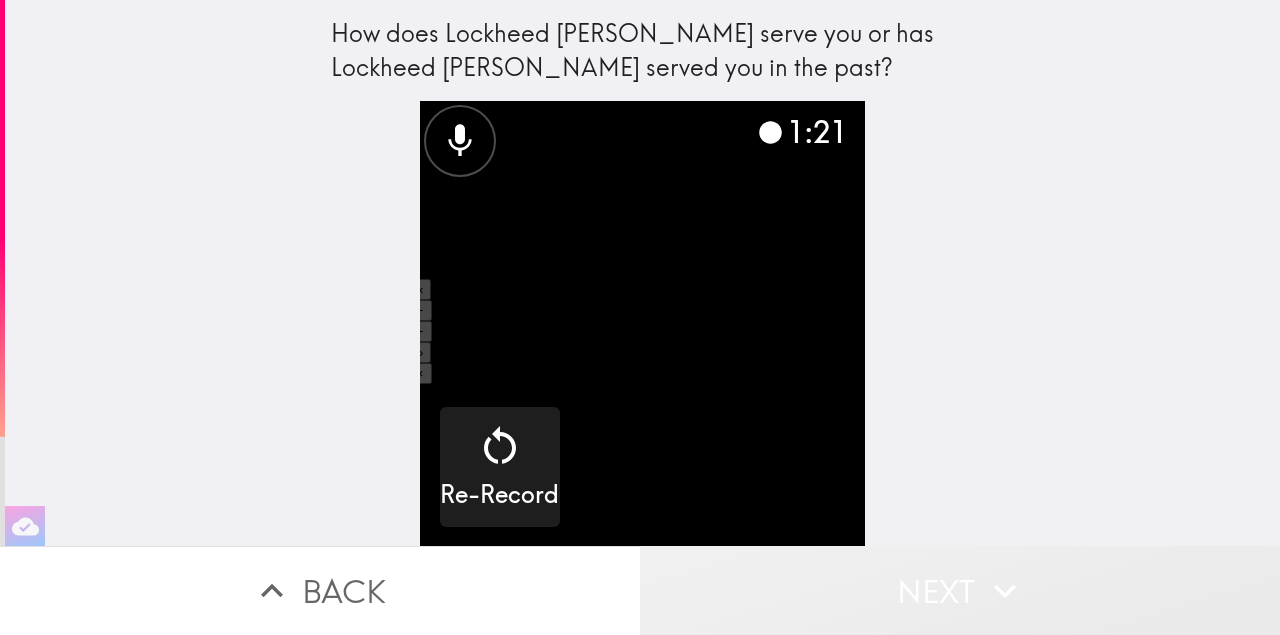 click on "Next" at bounding box center [960, 590] 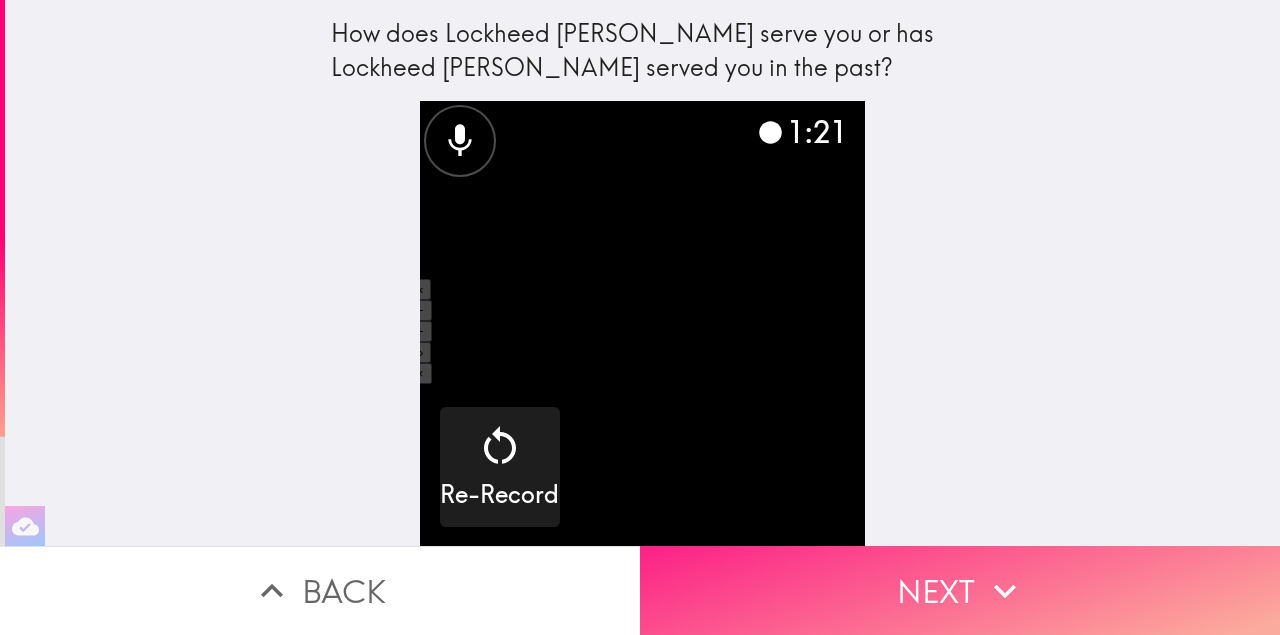 click on "Next" at bounding box center [960, 590] 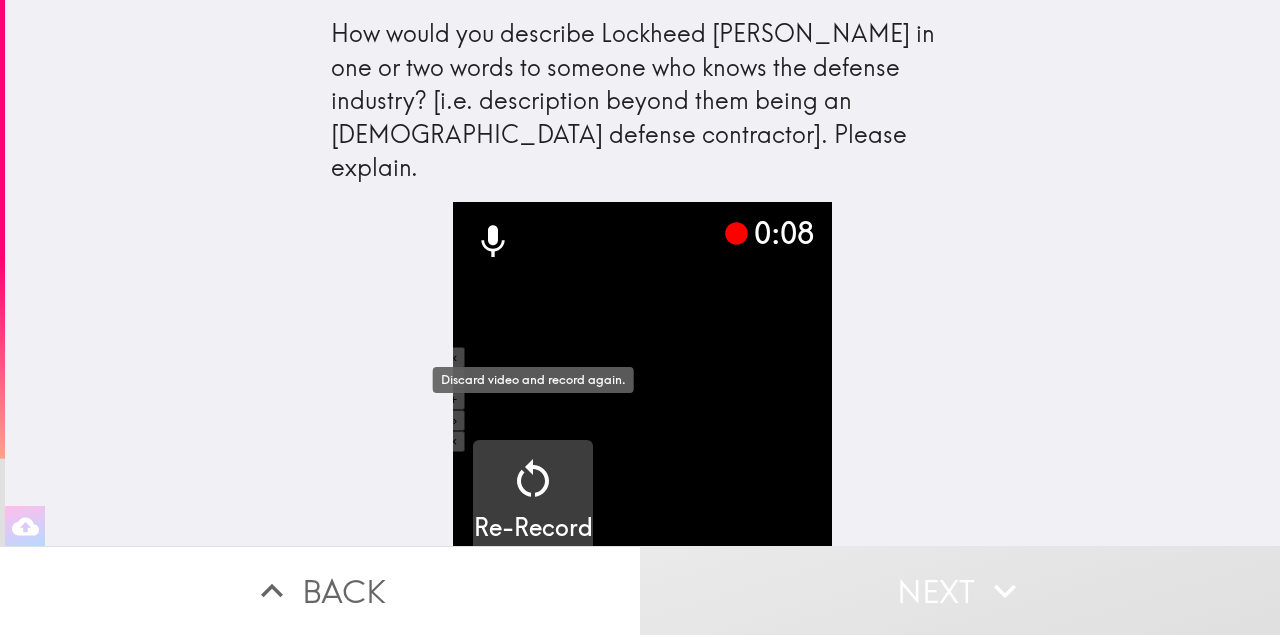 click 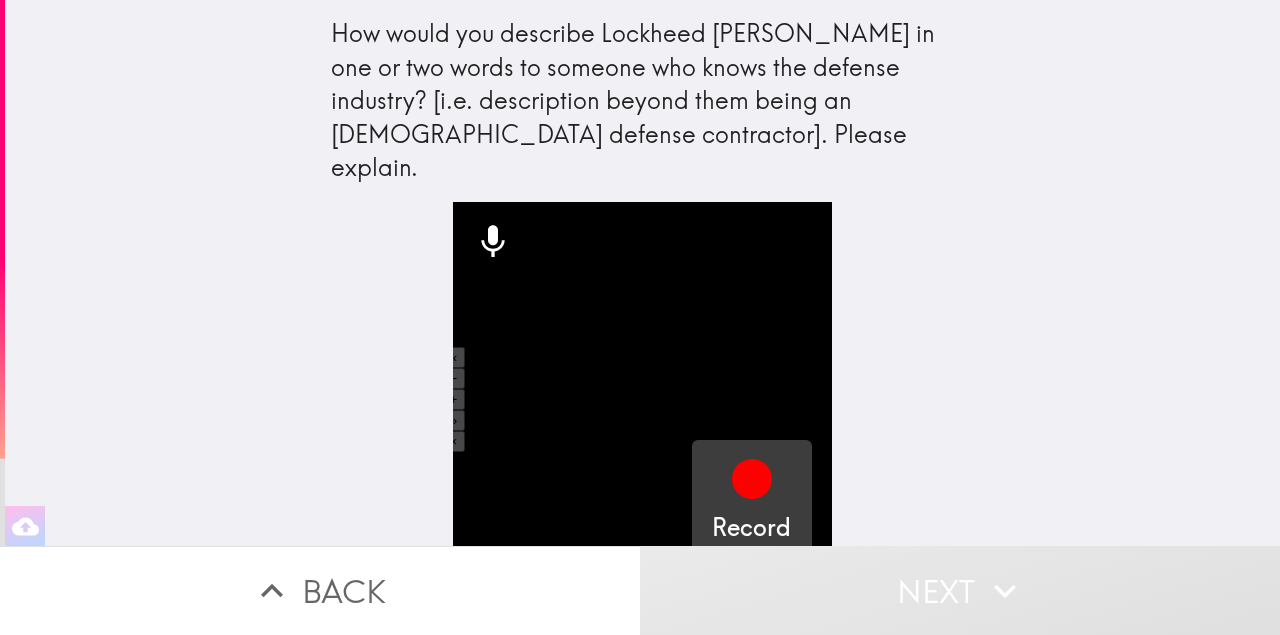 click 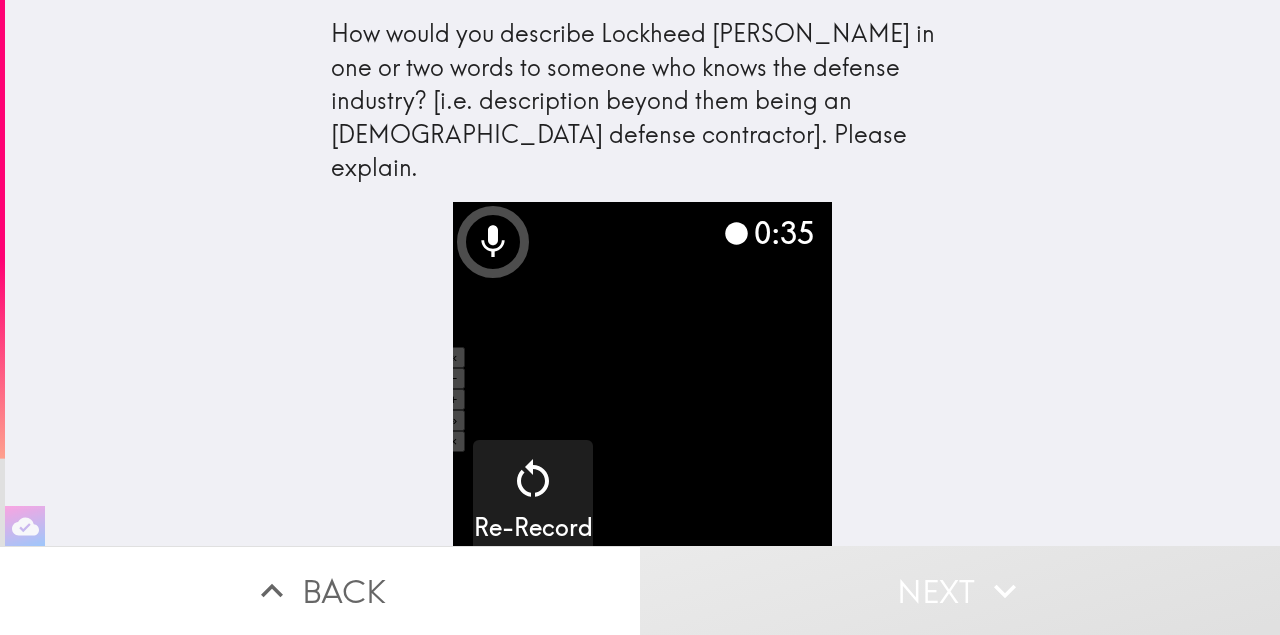 click on "Next" at bounding box center (960, 590) 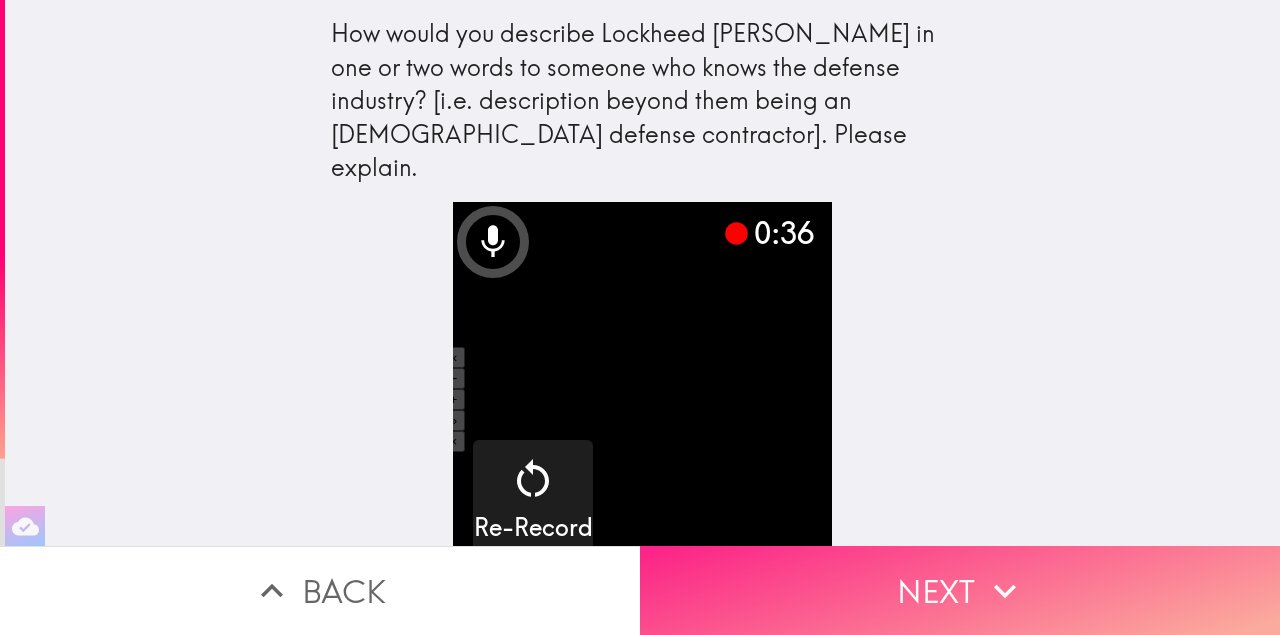 click on "Next" at bounding box center (960, 590) 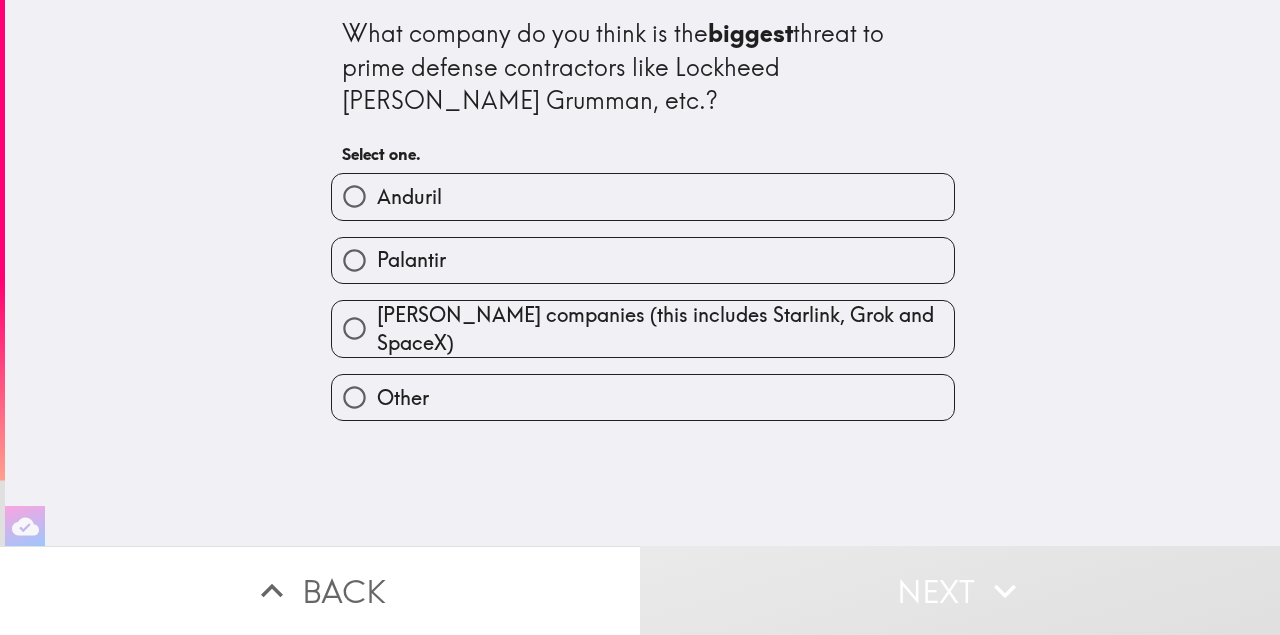 click on "Anduril" at bounding box center (643, 196) 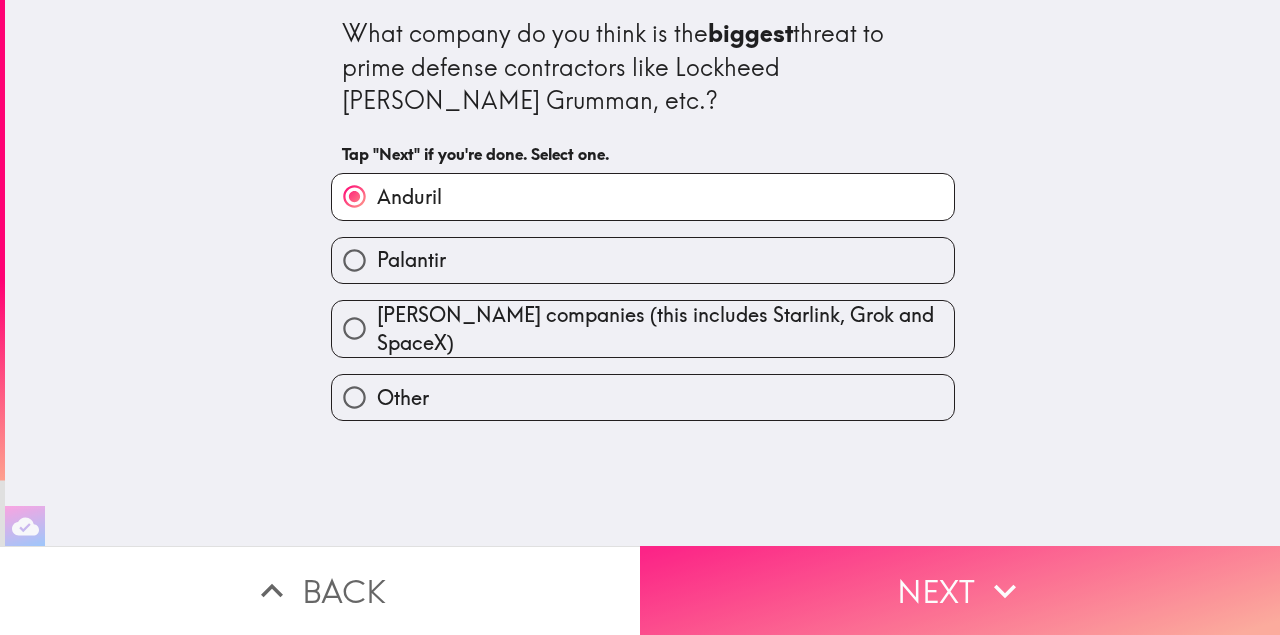 click on "Next" at bounding box center [960, 590] 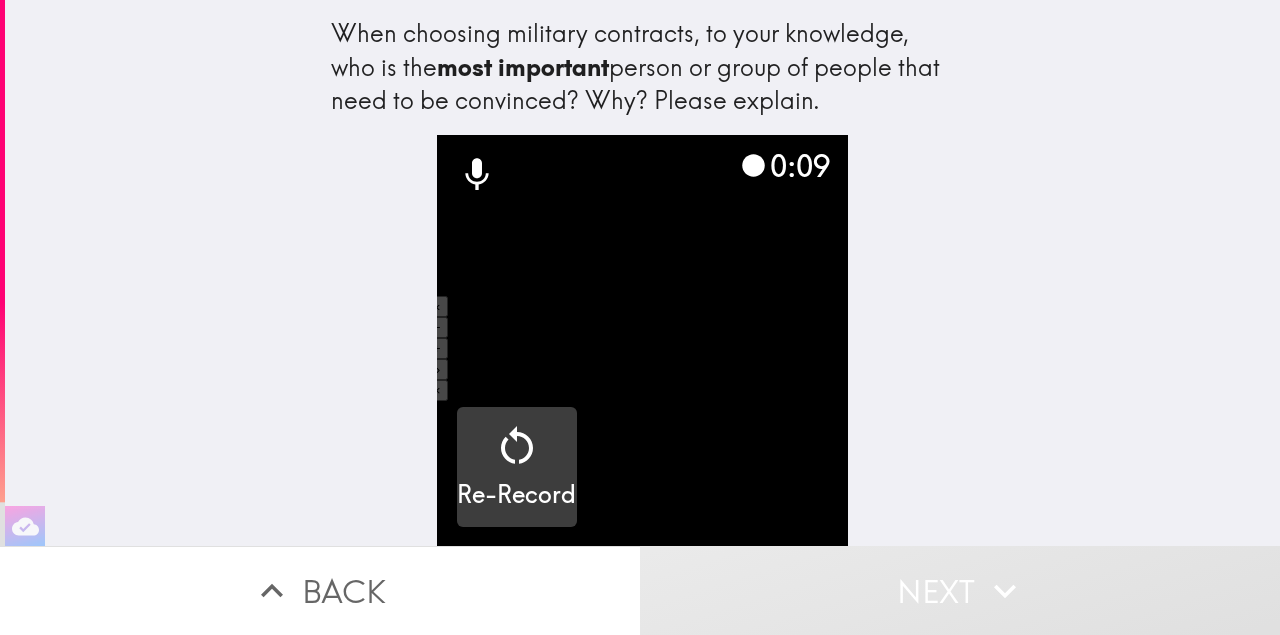 click on "Re-Record" at bounding box center [516, 467] 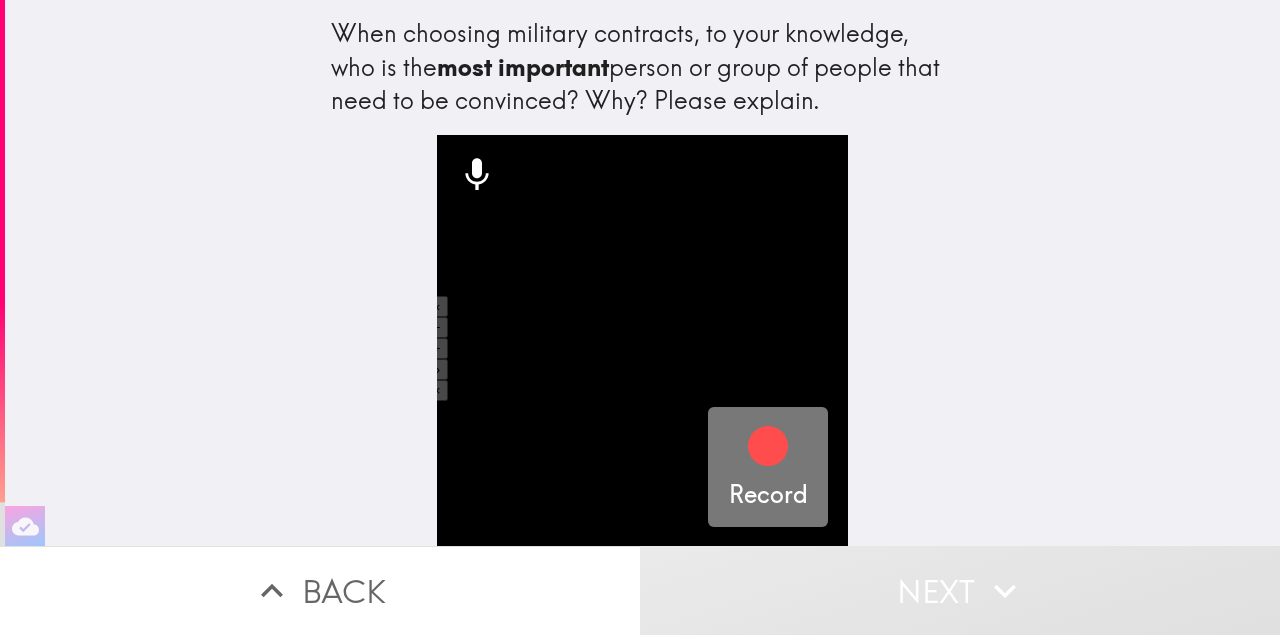 click 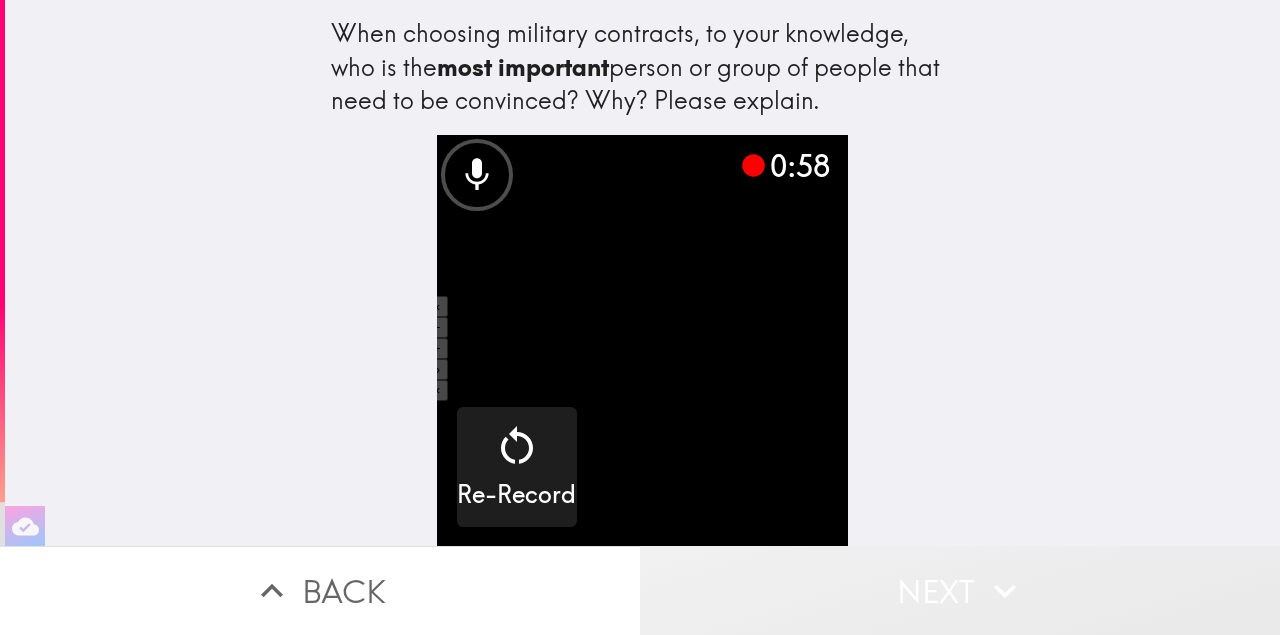 click on "Next" at bounding box center (960, 590) 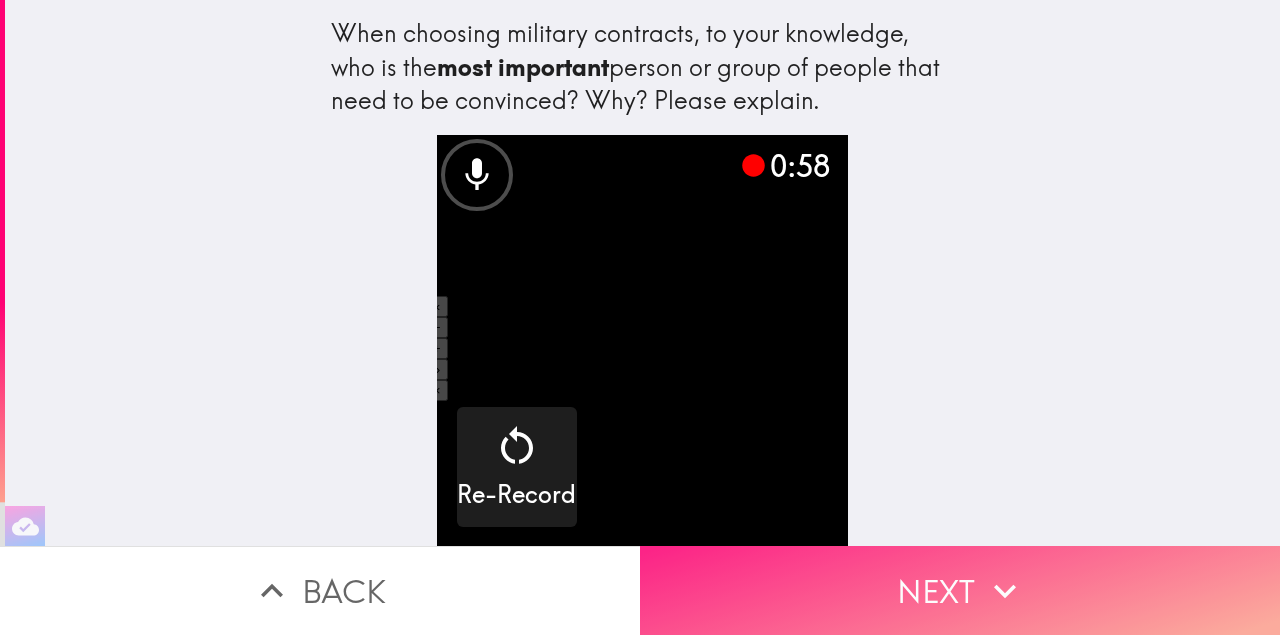 click on "Next" at bounding box center [960, 590] 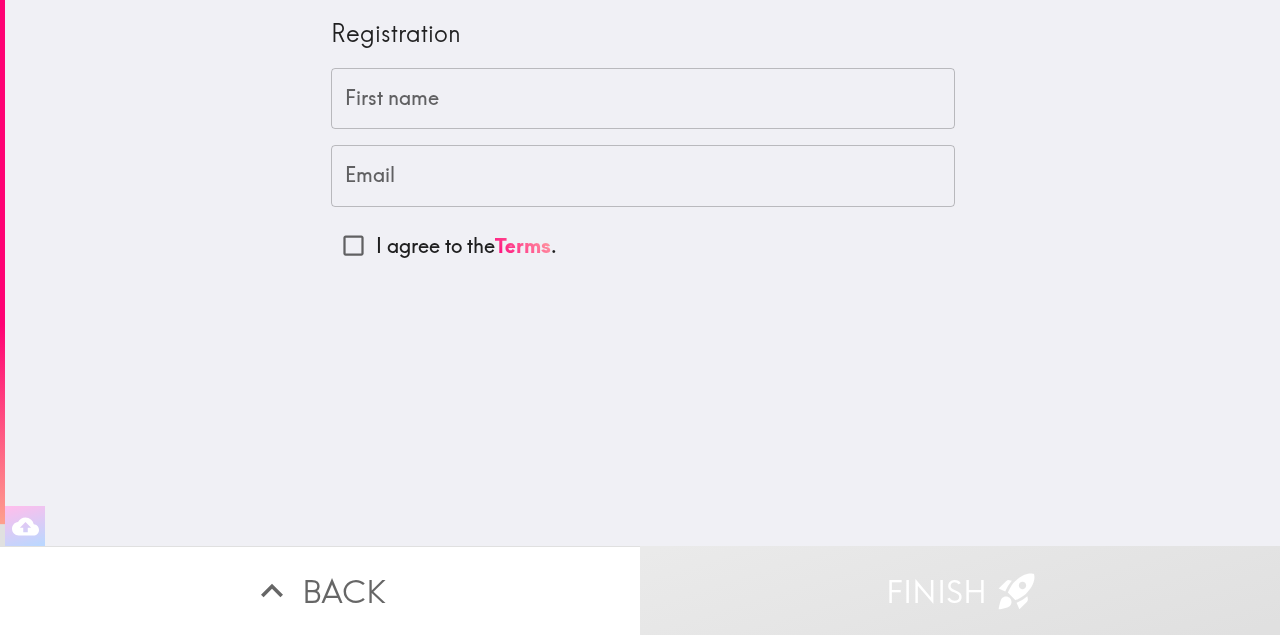 click on "First name" at bounding box center [643, 99] 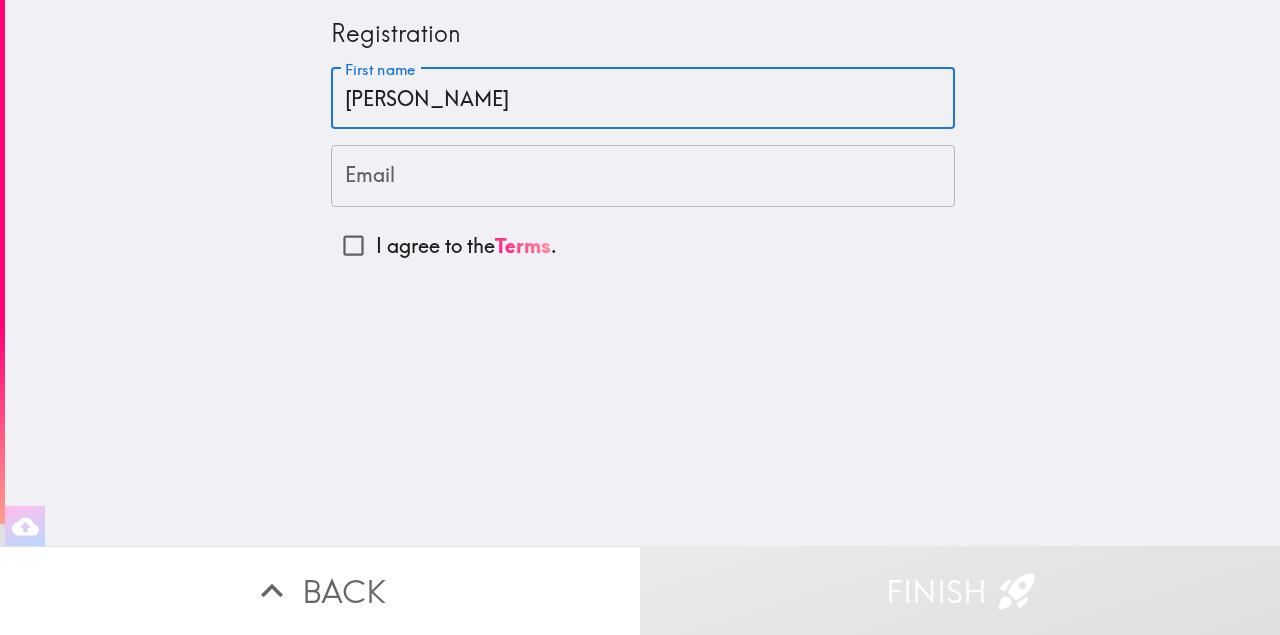 type on "[PERSON_NAME]" 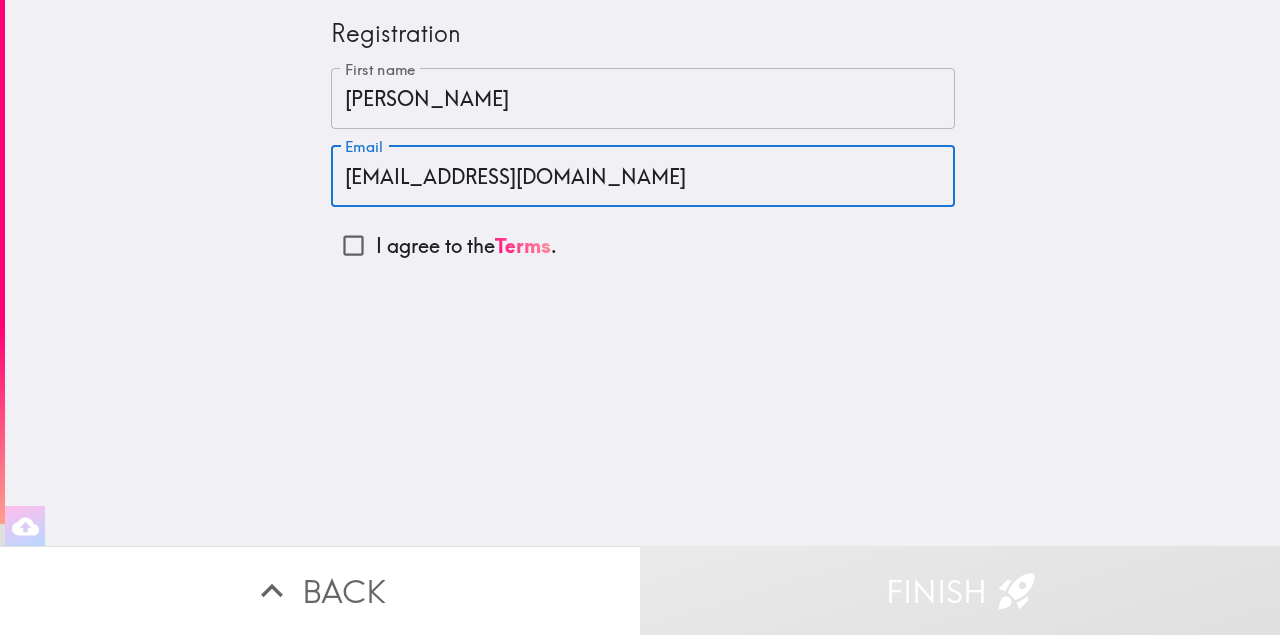 type on "[EMAIL_ADDRESS][DOMAIN_NAME]" 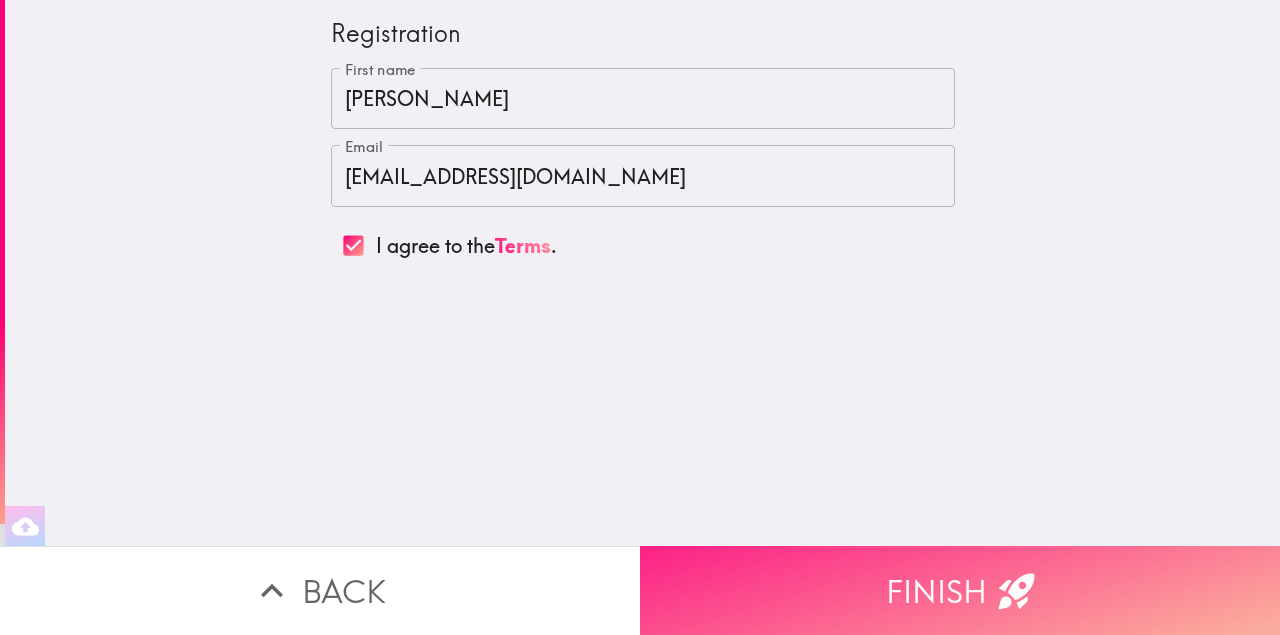 click on "Finish" at bounding box center (960, 590) 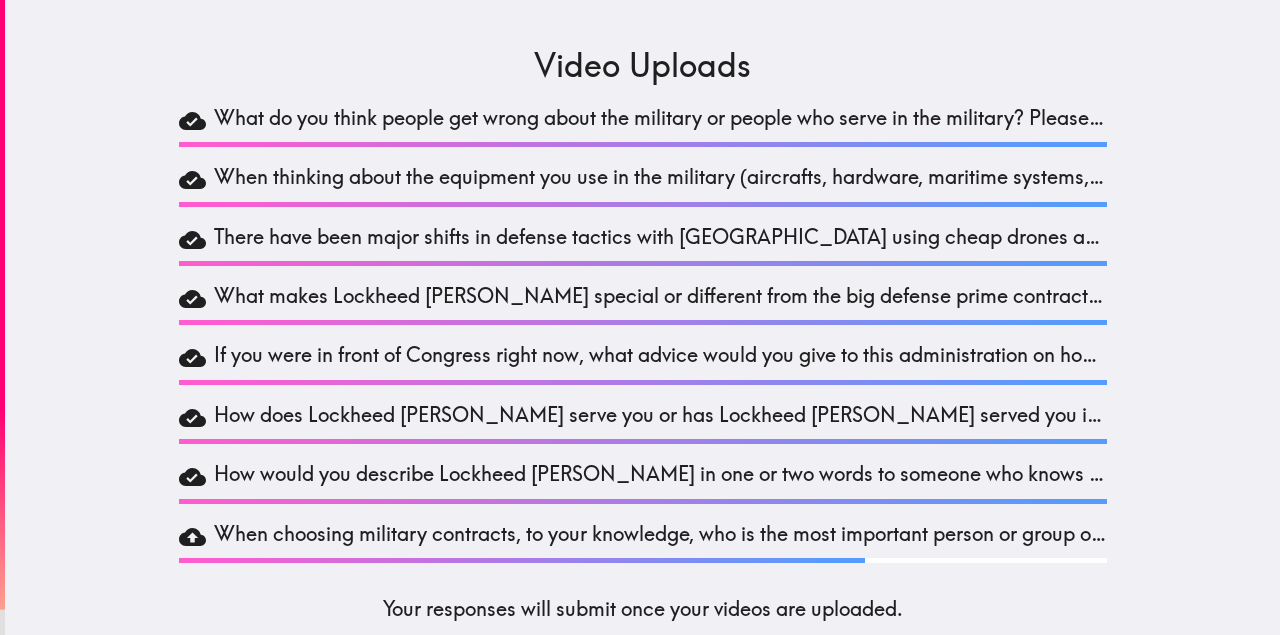 scroll, scrollTop: 38, scrollLeft: 0, axis: vertical 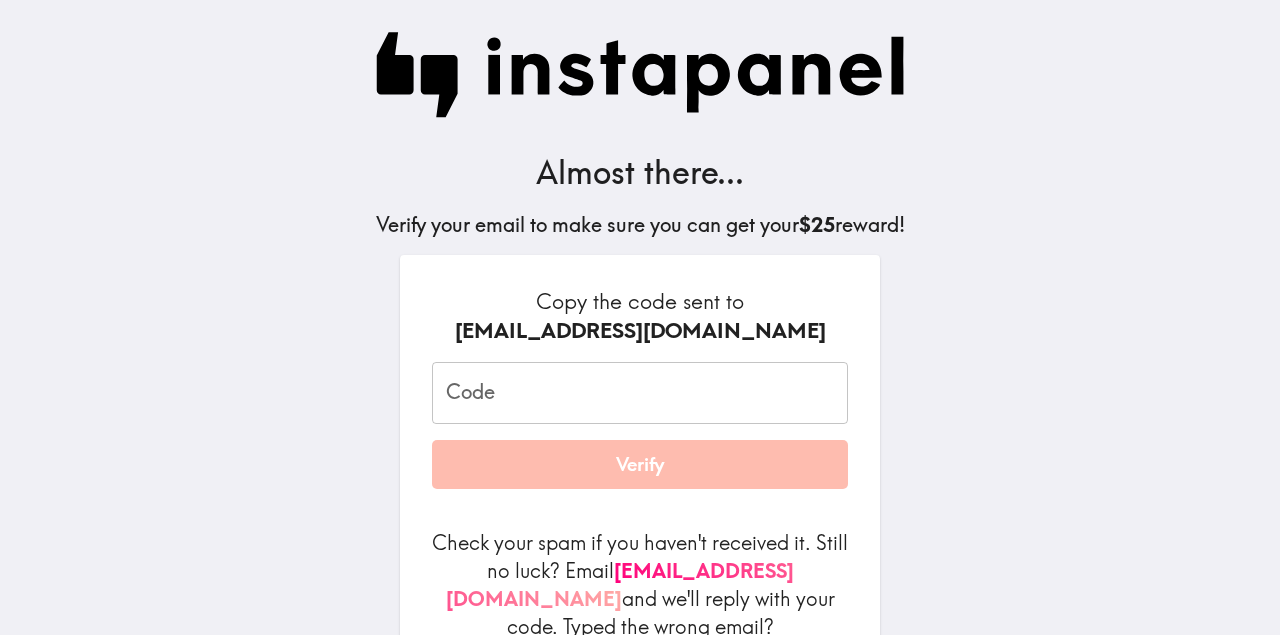 click on "Code" at bounding box center (640, 393) 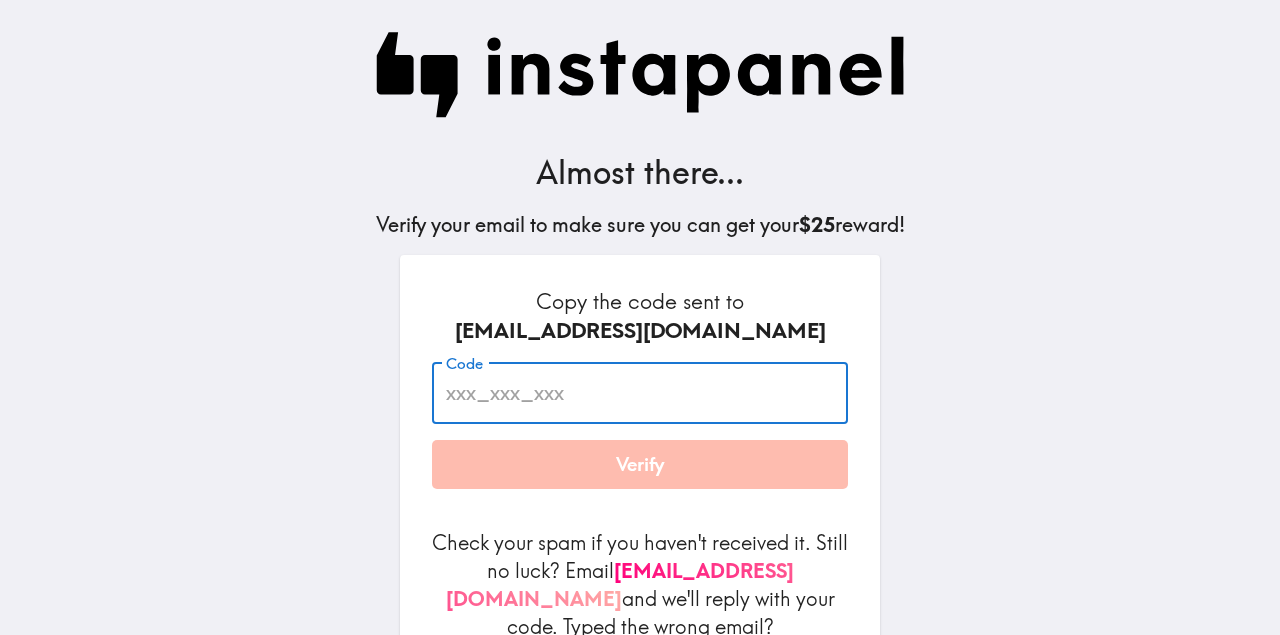 paste on "DmL_5yt_GrP" 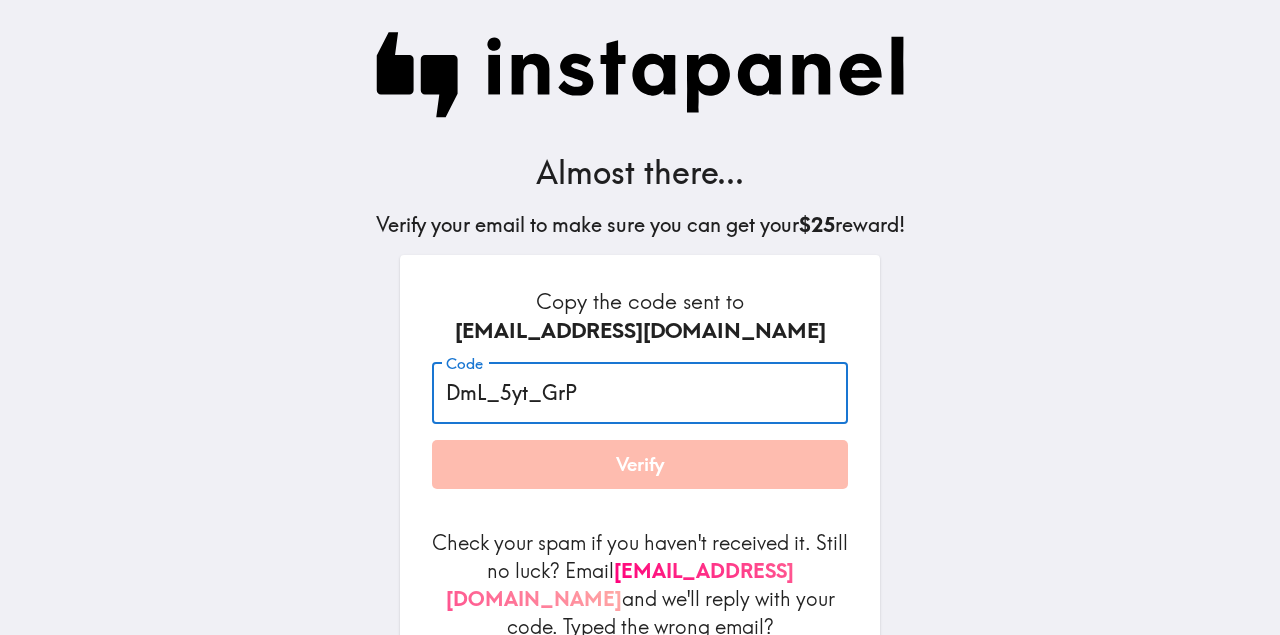 type on "DmL_5yt_GrP" 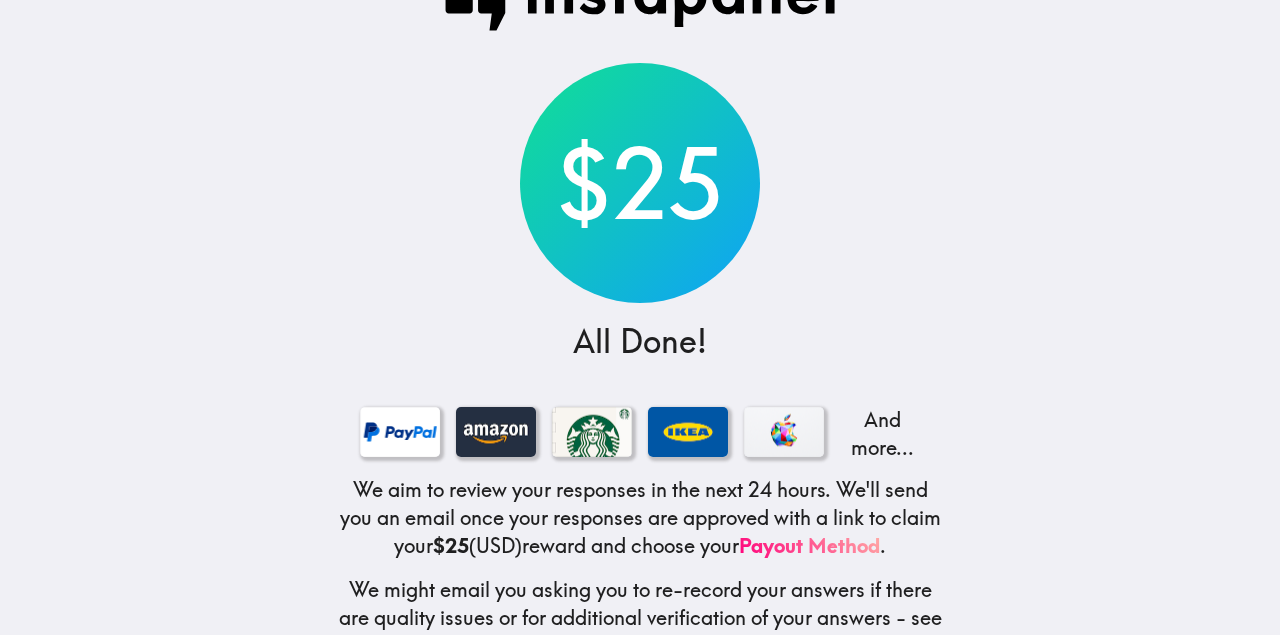 scroll, scrollTop: 121, scrollLeft: 0, axis: vertical 